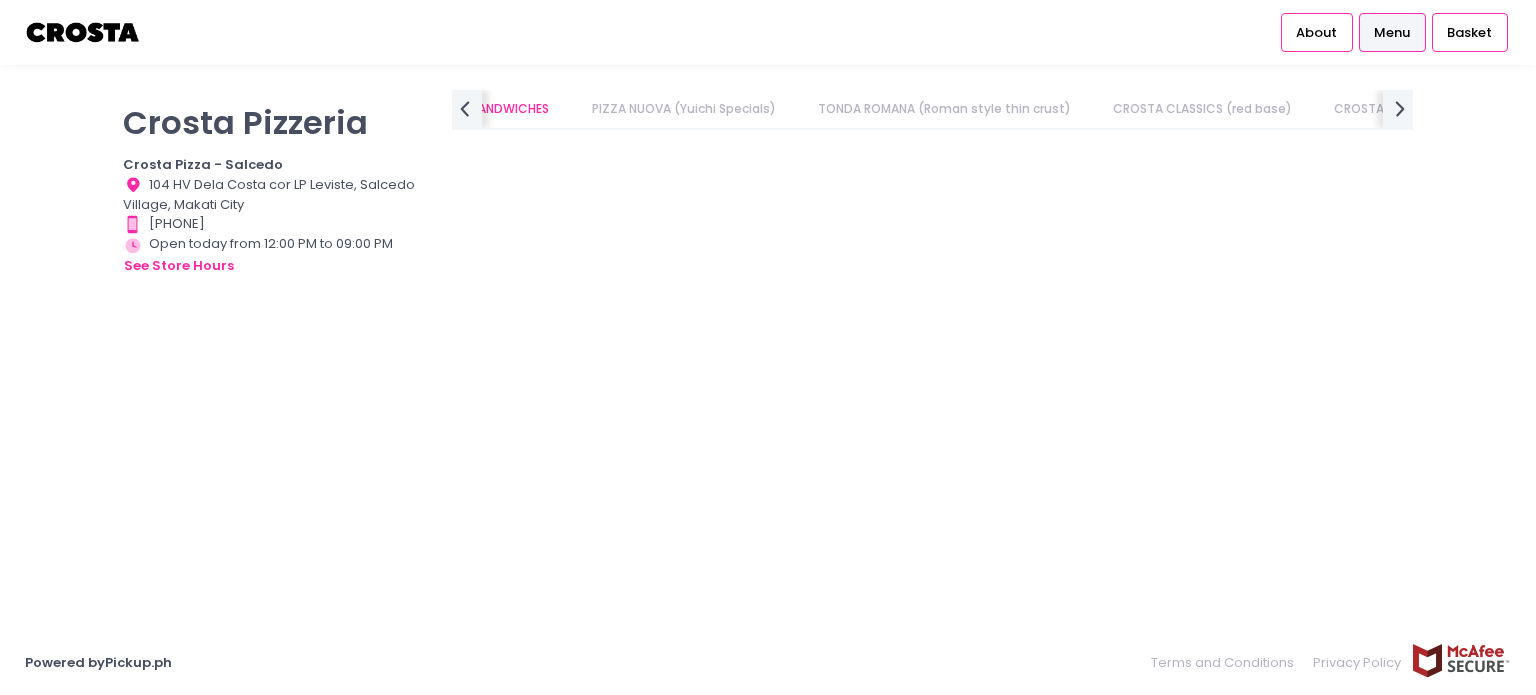 scroll, scrollTop: 0, scrollLeft: 0, axis: both 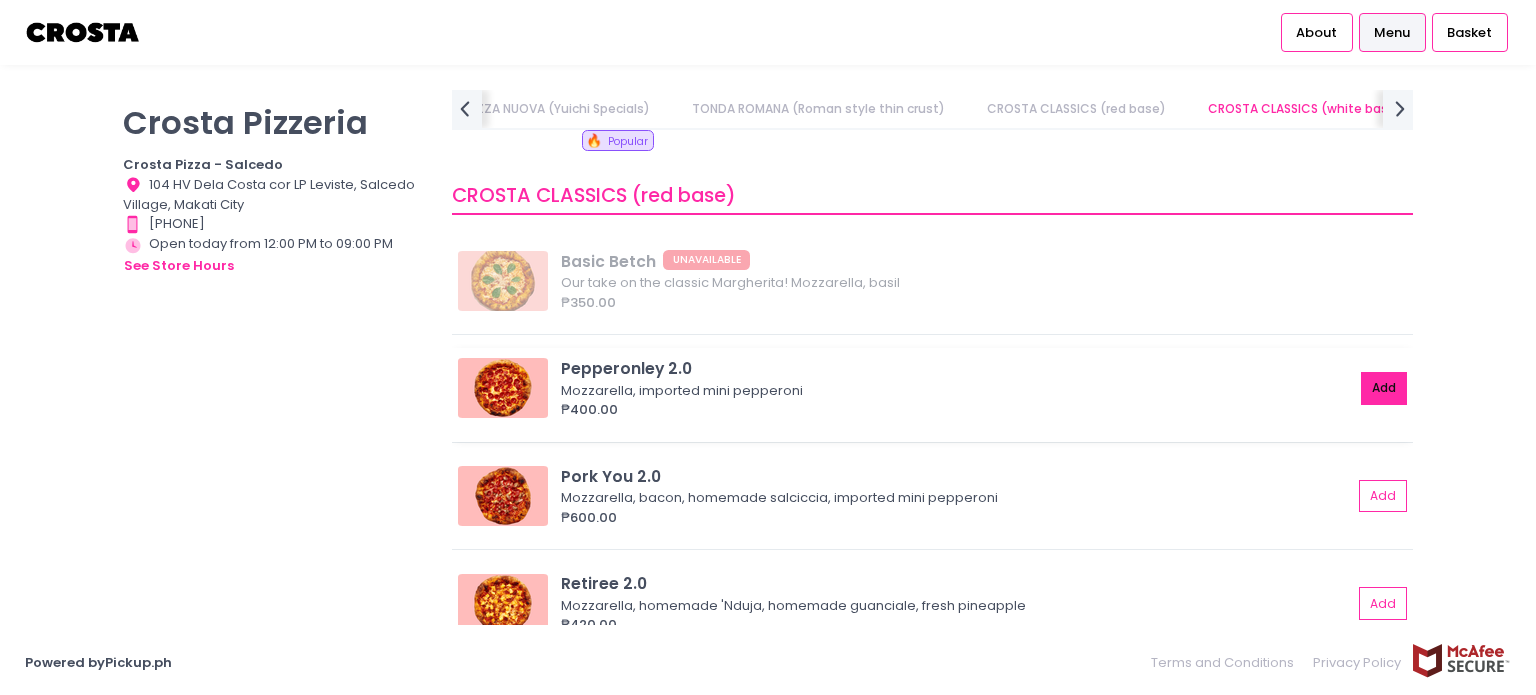click on "Add" at bounding box center [1384, 388] 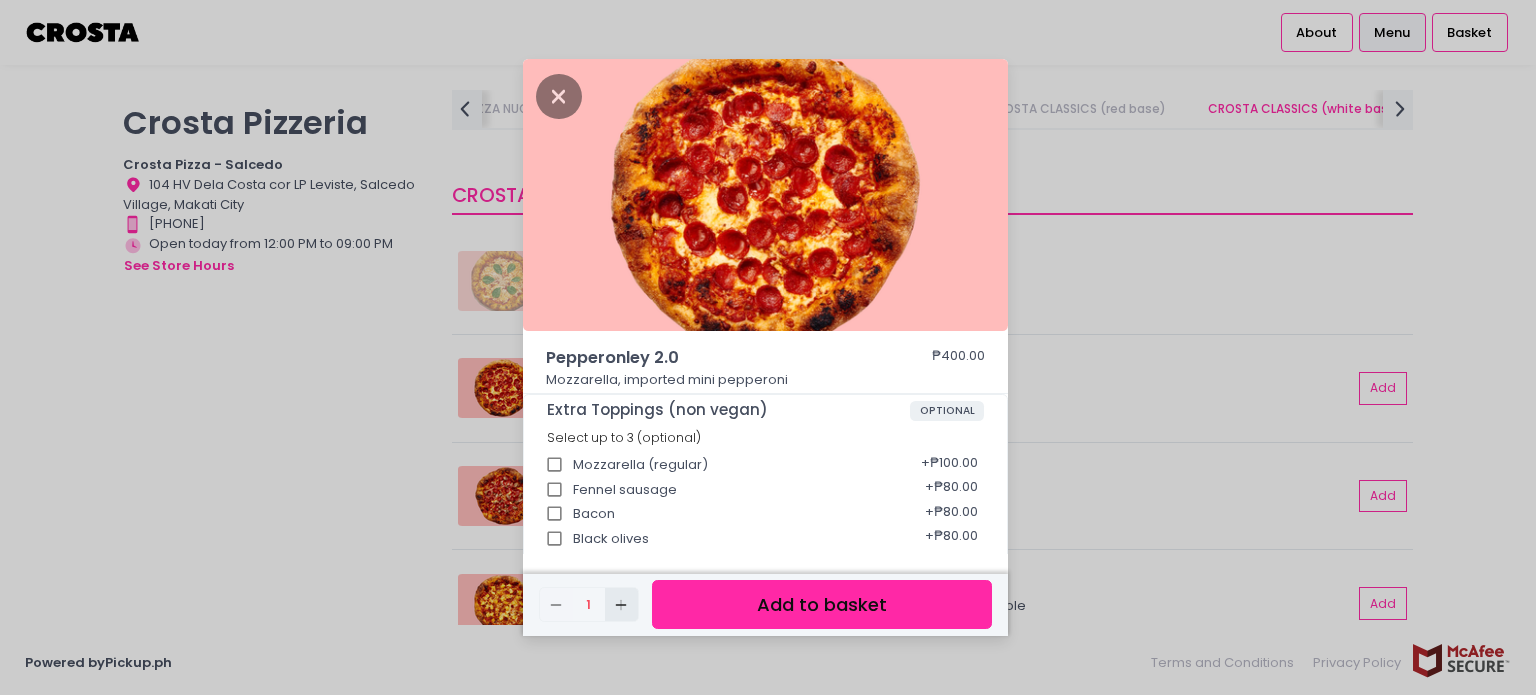 click on "Add Created with Sketch." at bounding box center [621, 604] 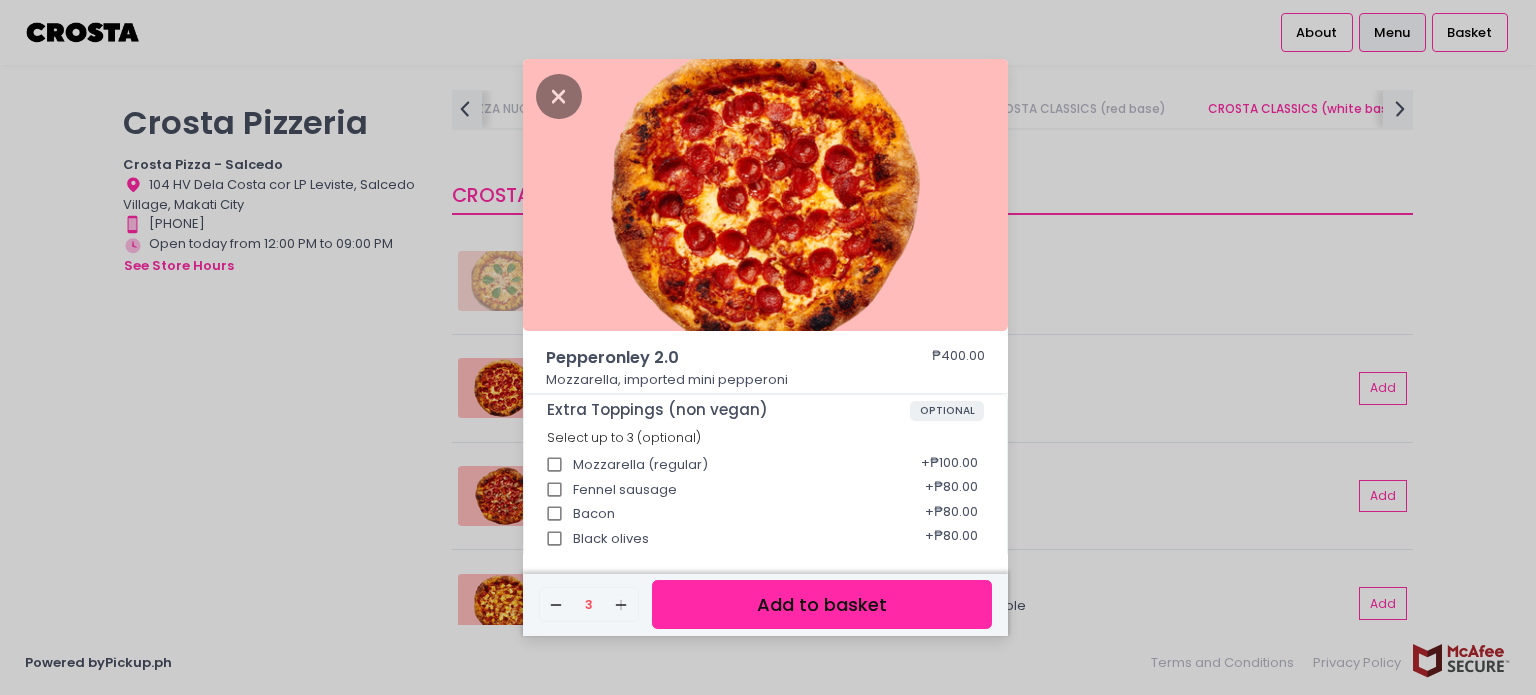 click on "Add to basket" at bounding box center (822, 604) 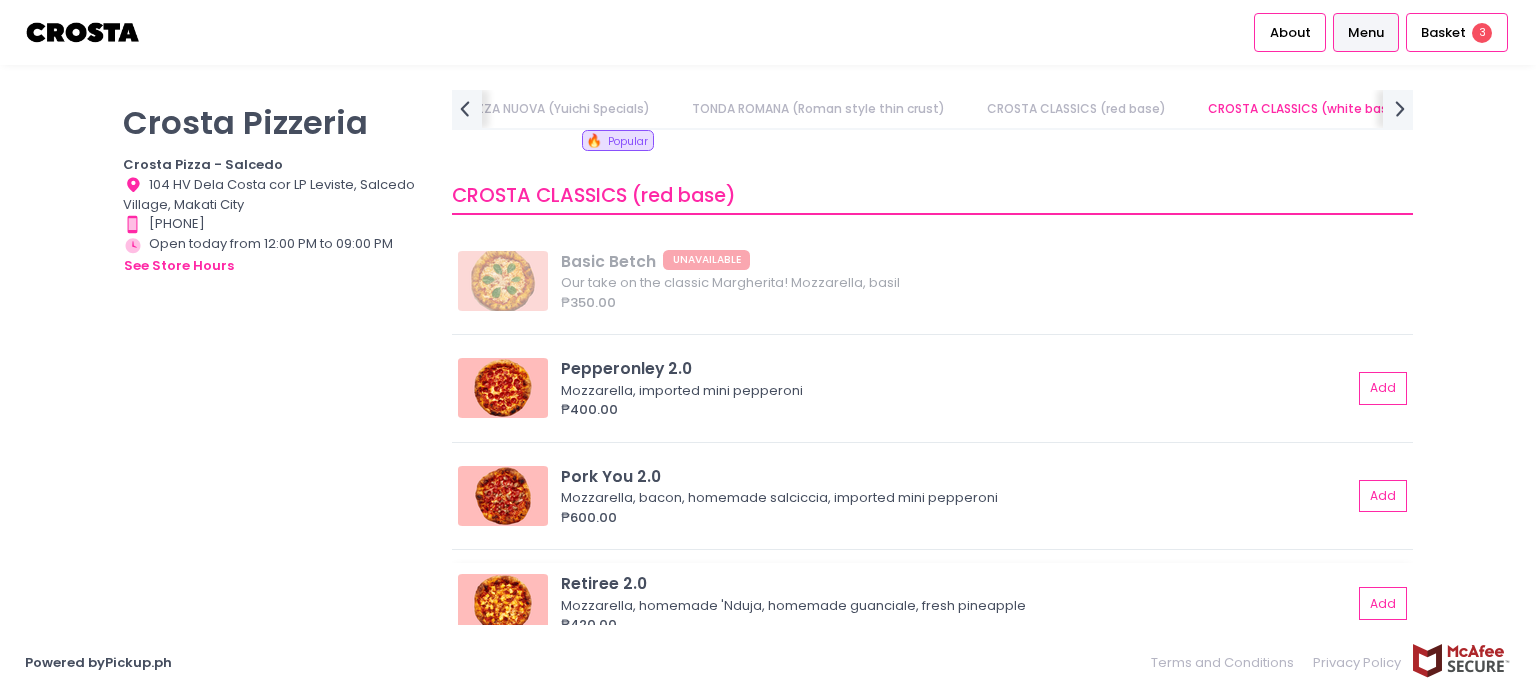 scroll, scrollTop: 912, scrollLeft: 0, axis: vertical 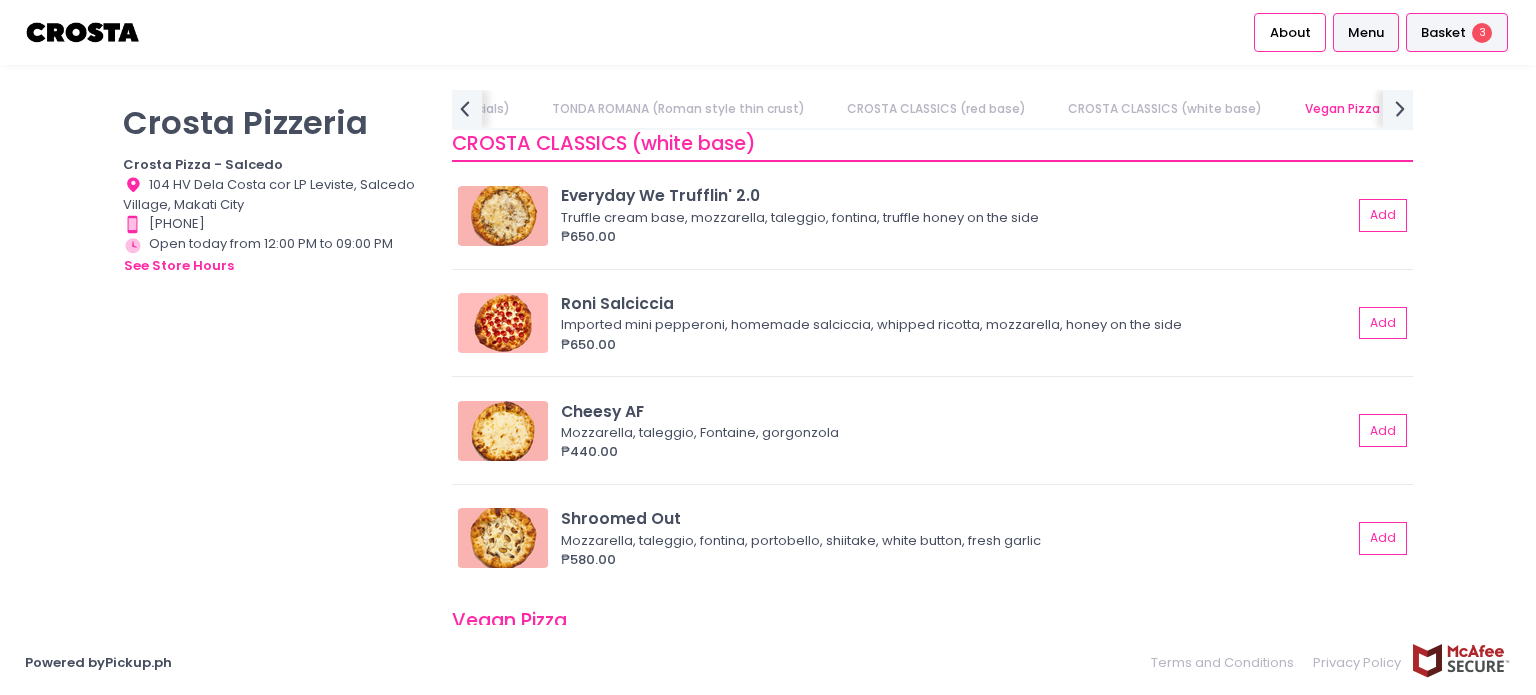 click on "Basket" at bounding box center [1443, 33] 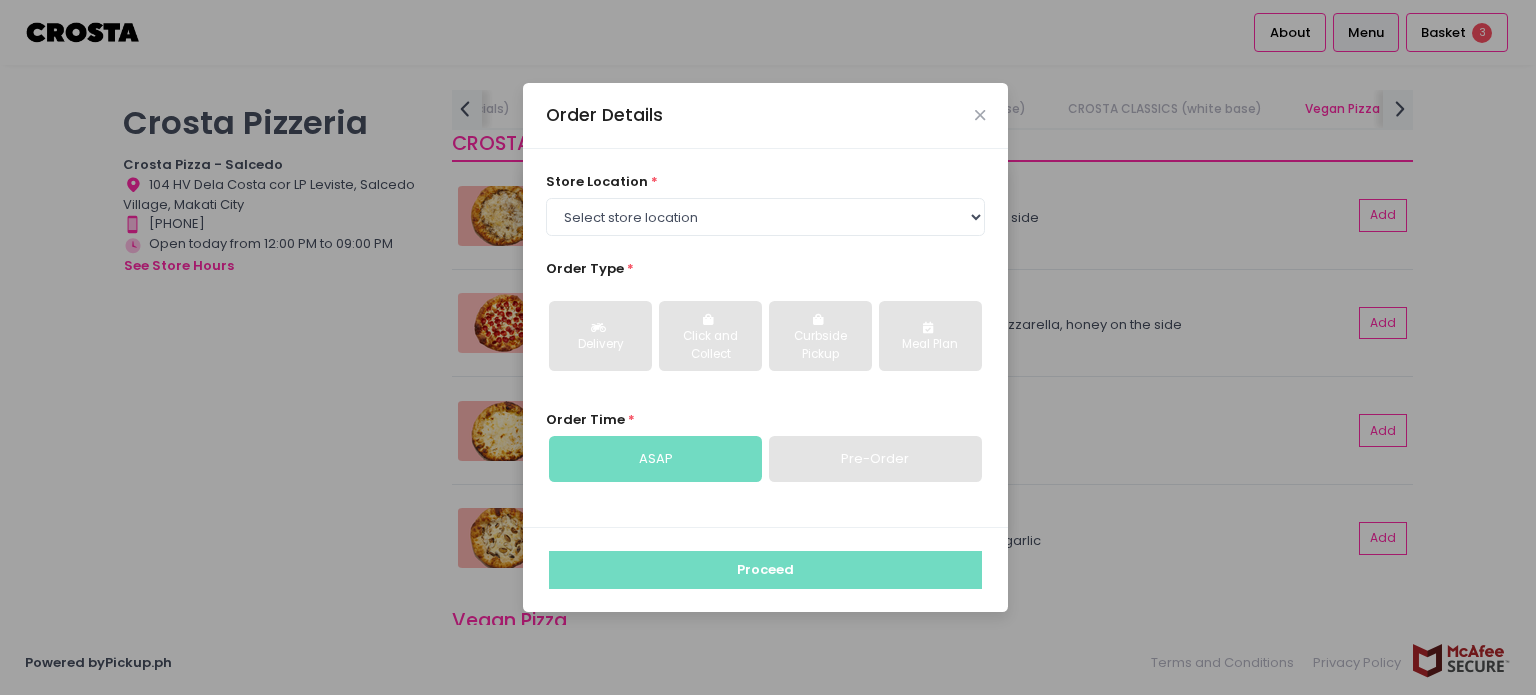click on "Order Details" at bounding box center (765, 116) 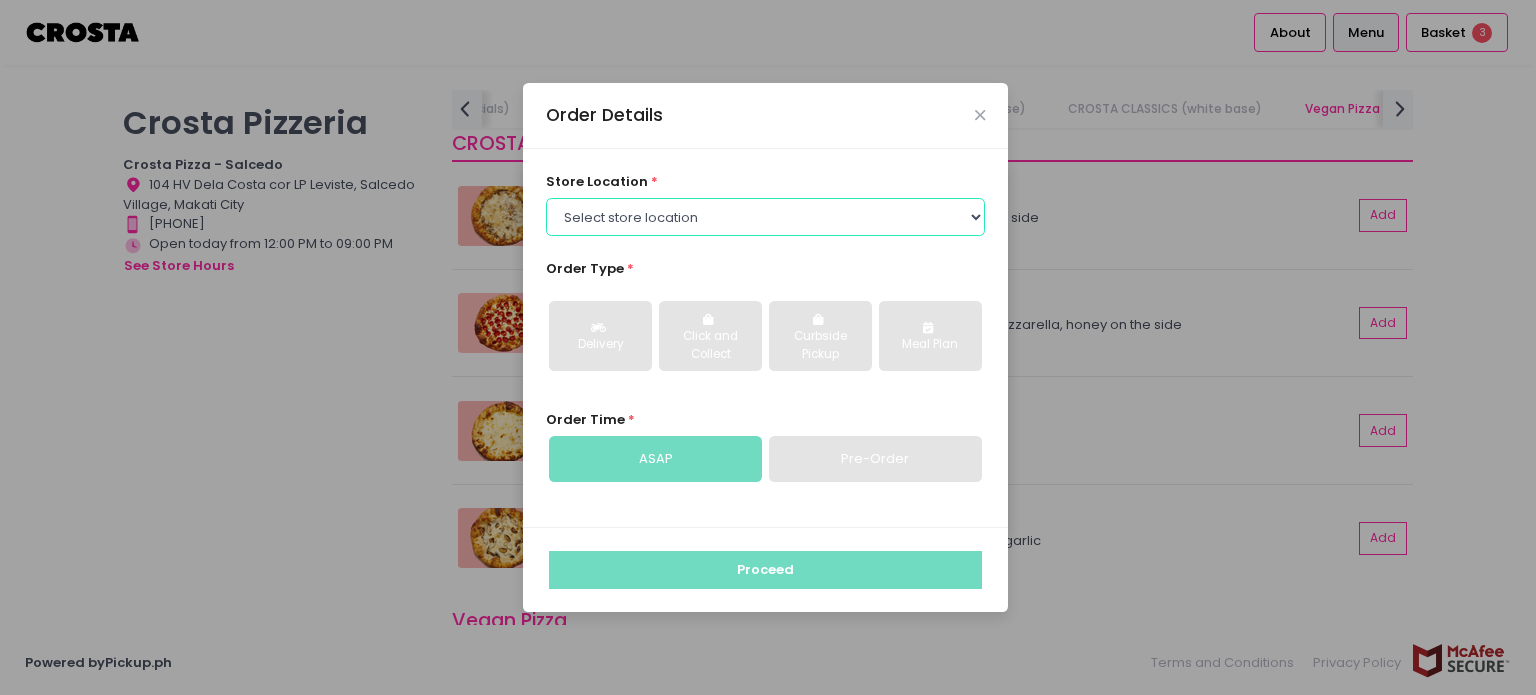 click on "Select store location Crosta Pizza - Salcedo  Crosta Pizza - San Juan" at bounding box center [766, 217] 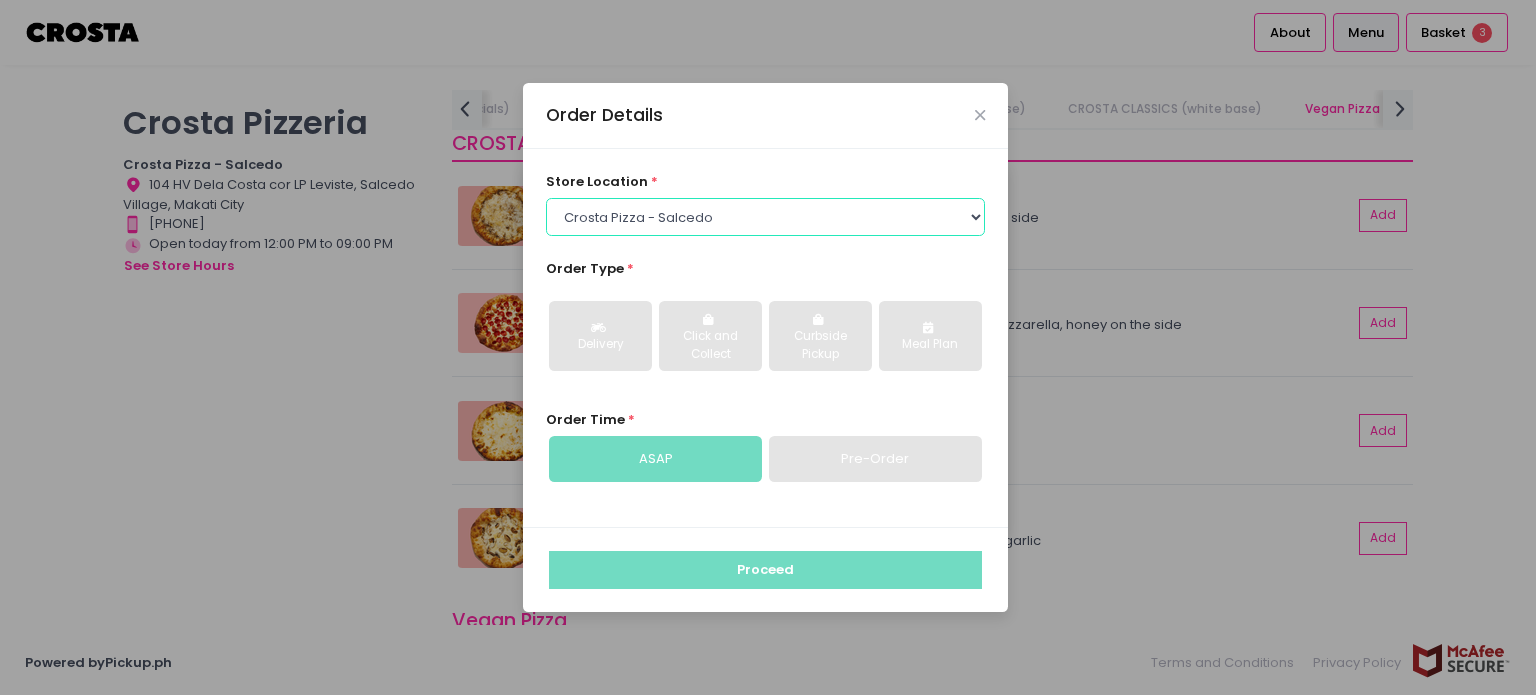 click on "Select store location Crosta Pizza - Salcedo  Crosta Pizza - San Juan" at bounding box center (766, 217) 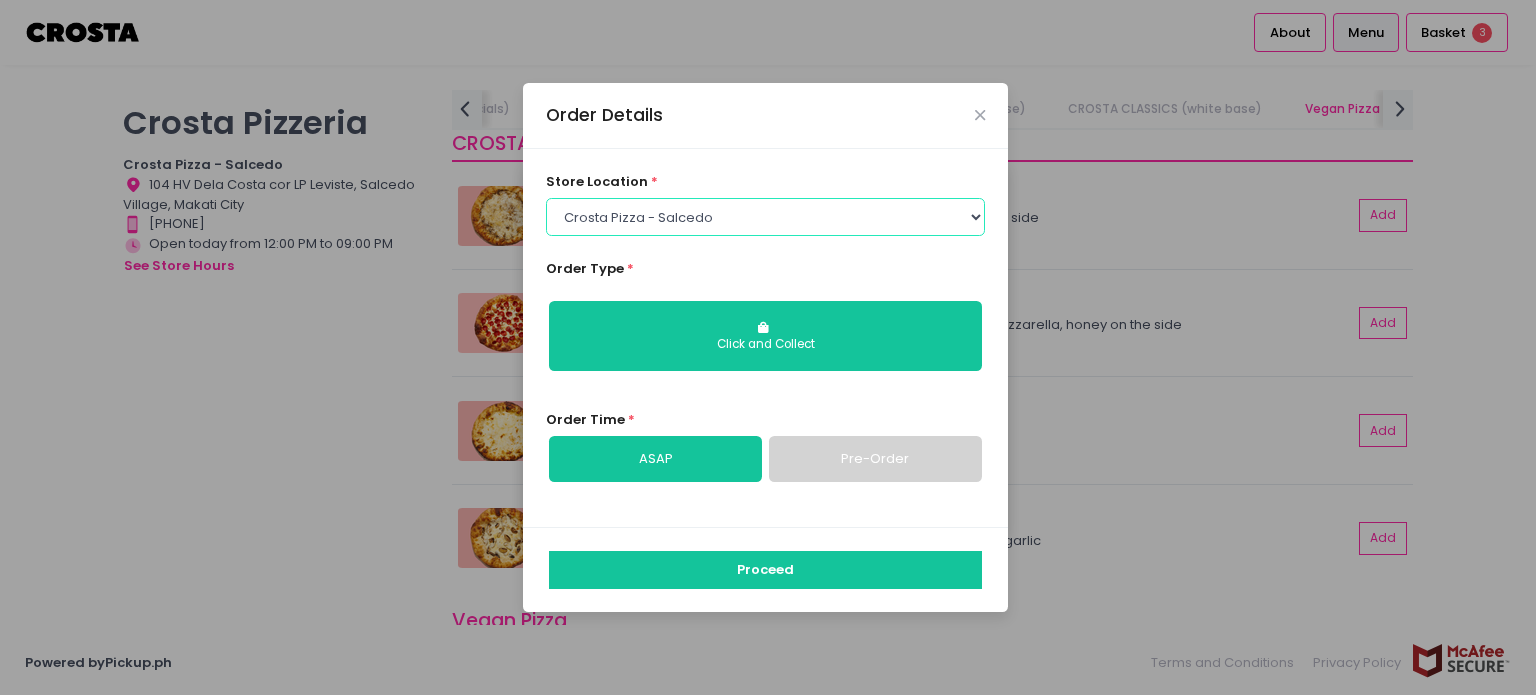 click on "Select store location Crosta Pizza - Salcedo  Crosta Pizza - San Juan" at bounding box center [766, 217] 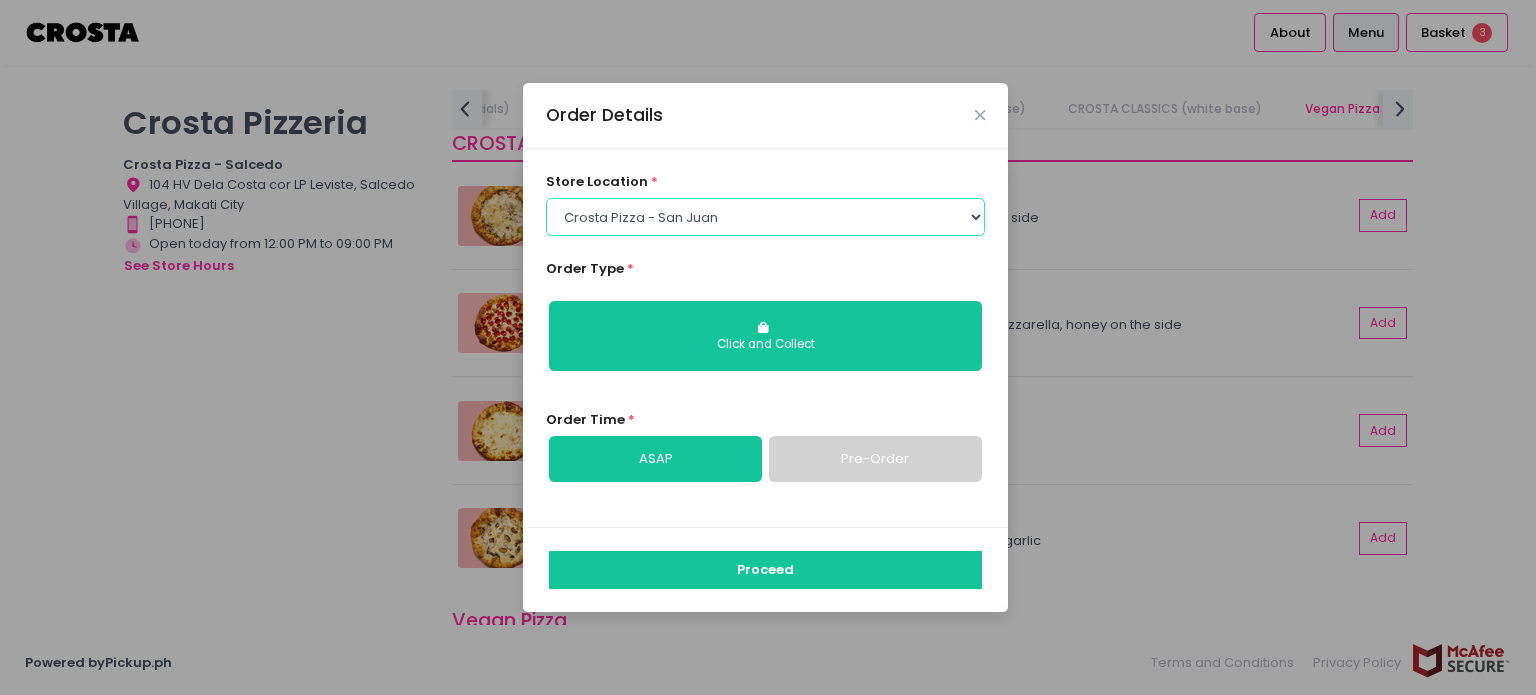 click on "Select store location Crosta Pizza - Salcedo  Crosta Pizza - San Juan" at bounding box center (766, 217) 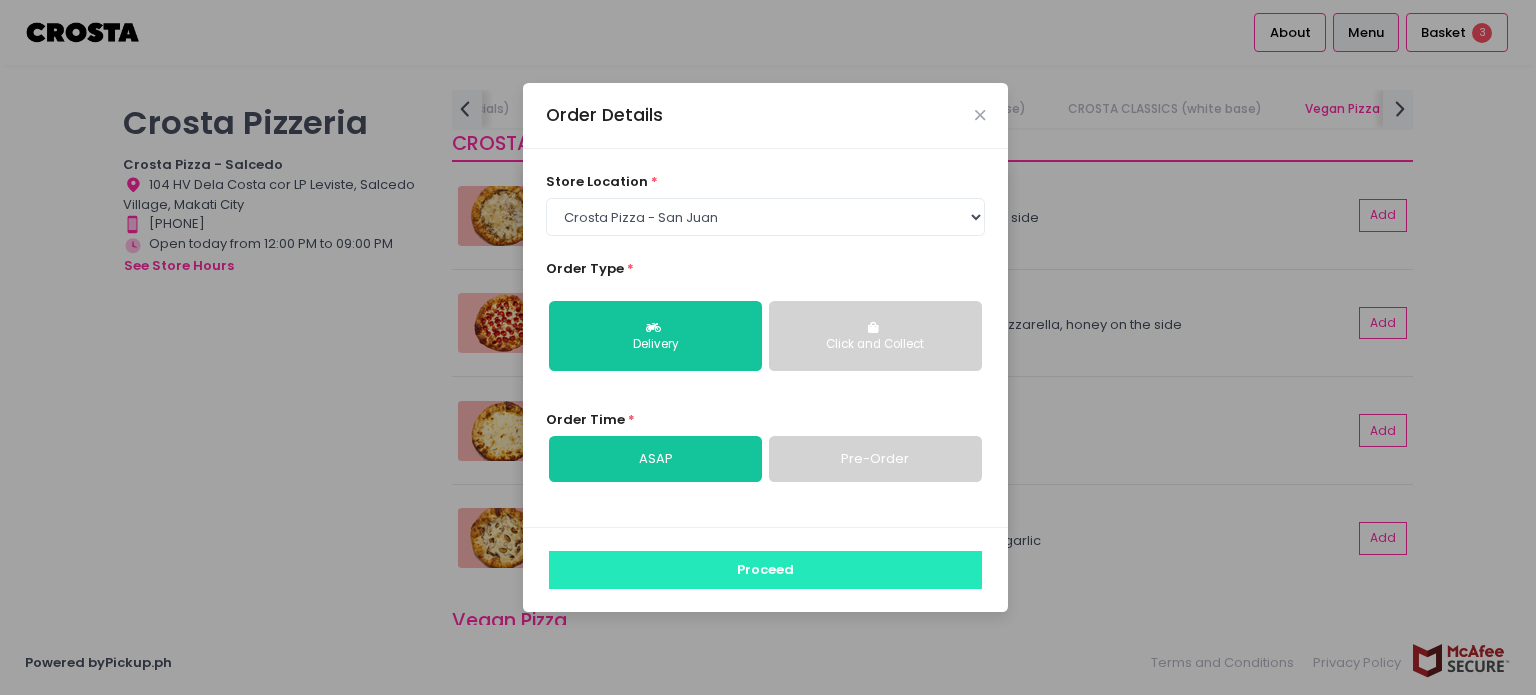 click on "Proceed" at bounding box center [765, 570] 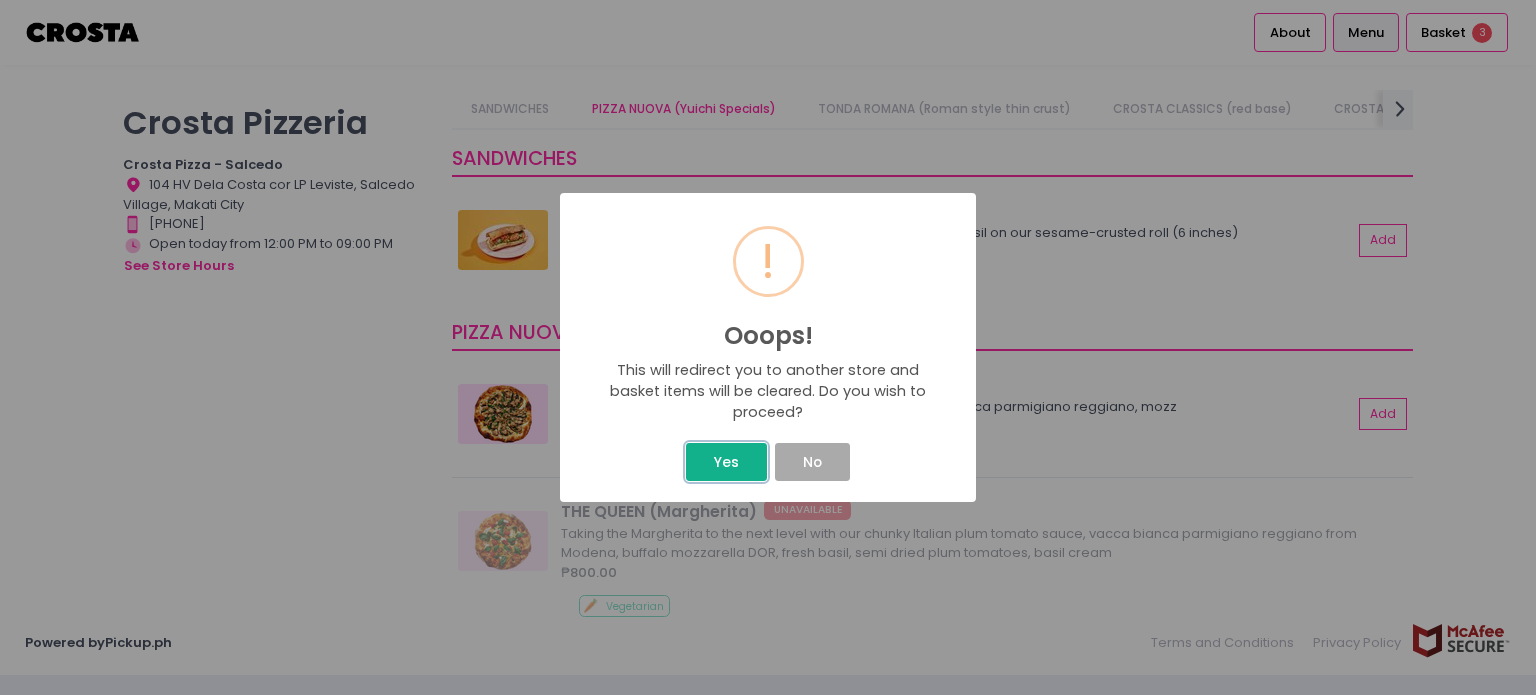 click on "Yes" at bounding box center [726, 462] 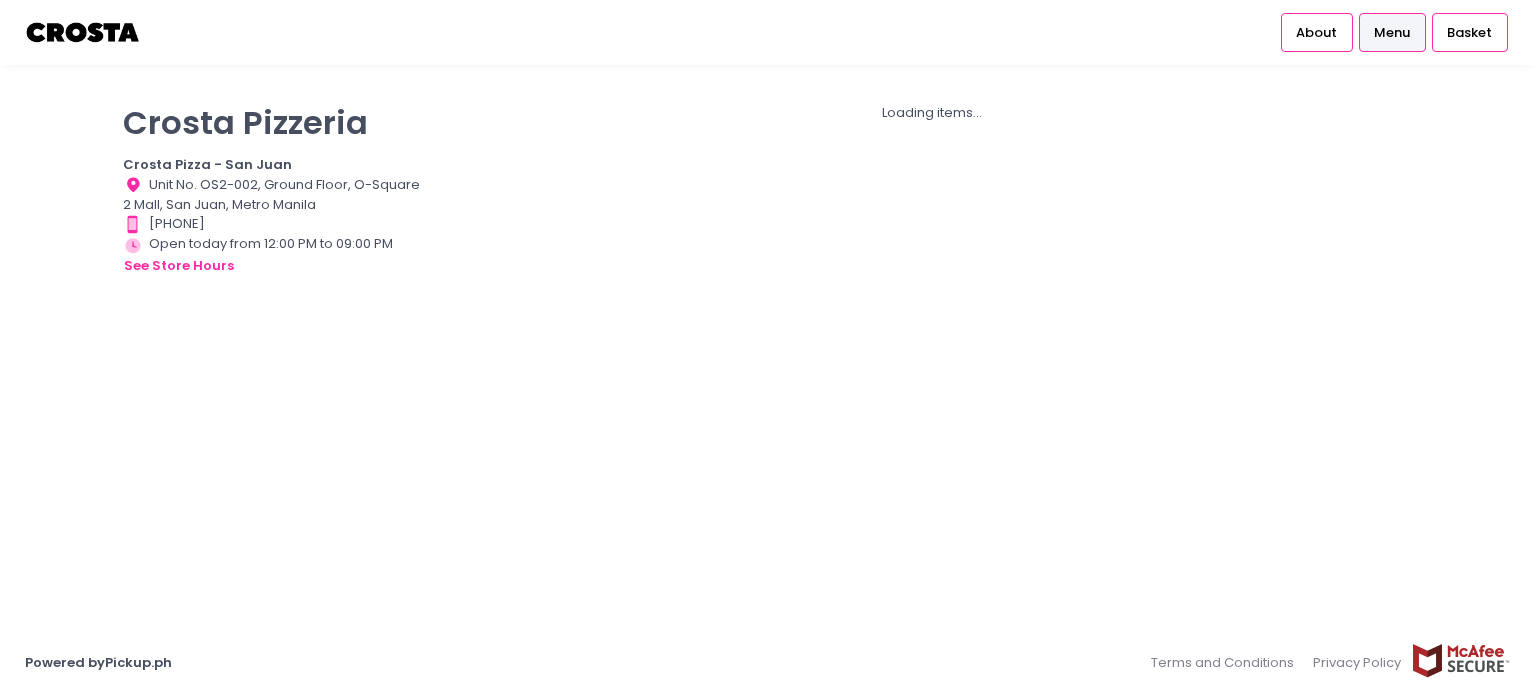 scroll, scrollTop: 0, scrollLeft: 0, axis: both 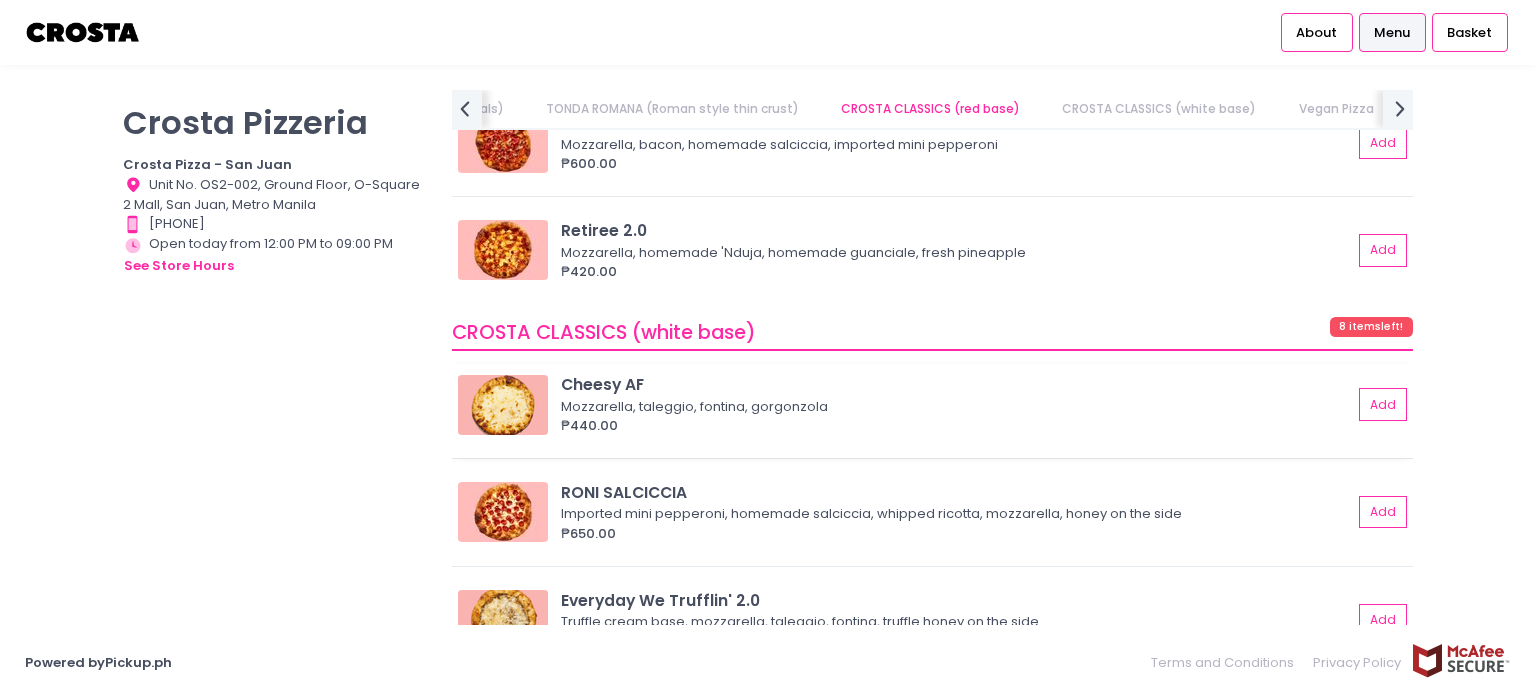 click at bounding box center (503, 405) 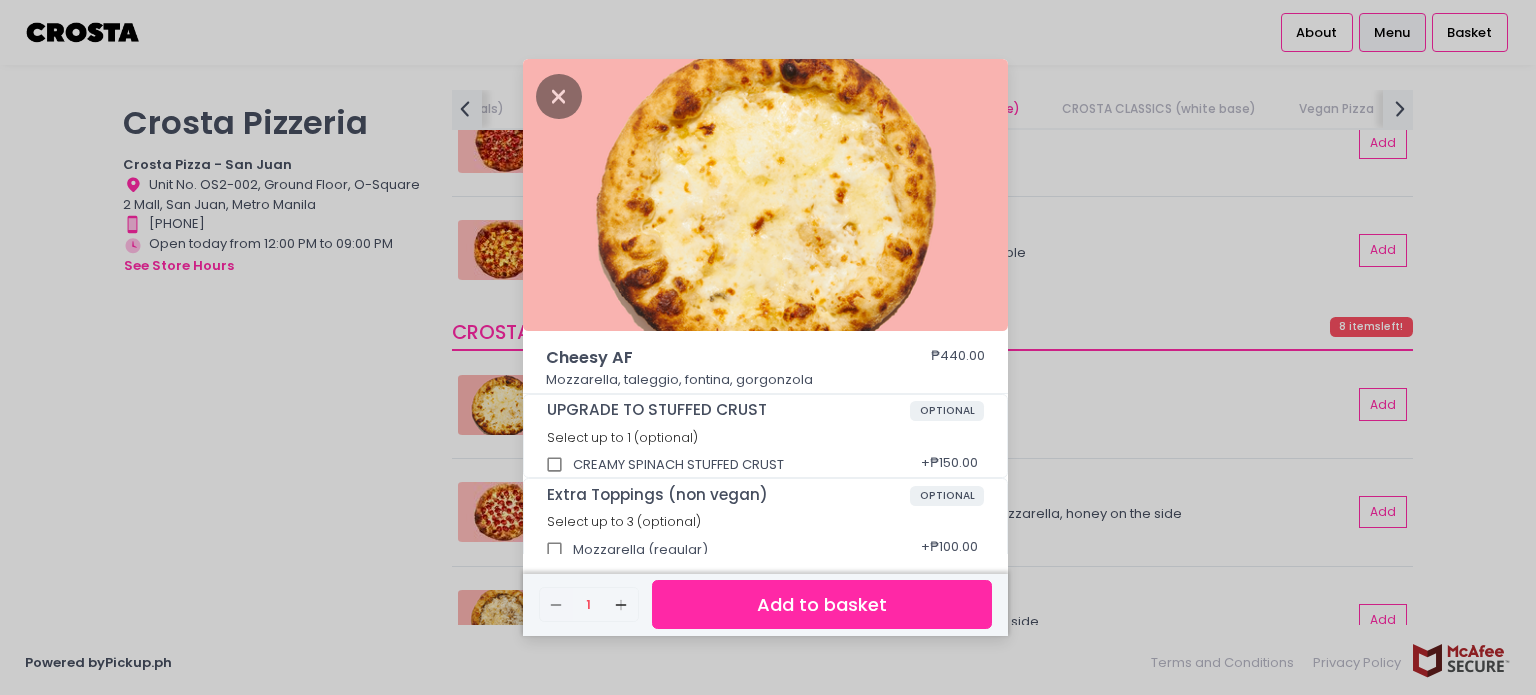 click on "Cheesy AF   ₱440.00 Mozzarella, taleggio, fontina, gorgonzola UPGRADE TO STUFFED CRUST  OPTIONAL   Select up to    1 (optional) CREAMY SPINACH STUFFED CRUST   +  ₱150.00 Extra Toppings (non vegan) OPTIONAL   Select up to    3 (optional) Mozzarella (regular)   +  ₱100.00 Fennel Sausage    +  ₱80.00 Bacon   +  ₱80.00 Pineapple   +  ₱80.00 Mixed Mushrooms   +  ₱120.00 Fresh Garlic   +  ₱80.00 Garlic Confit   +  ₱80.00 GIFTING TO SOMEONE? OPTIONAL If you're buying multiple pizzas, please tick this upgrade for EVERY pizza. Select up to    1 (optional) Satin ribbon upgrade   +  ₱10.00 Remove Created with Sketch. 1 Add Created with Sketch. Add to basket" at bounding box center (768, 347) 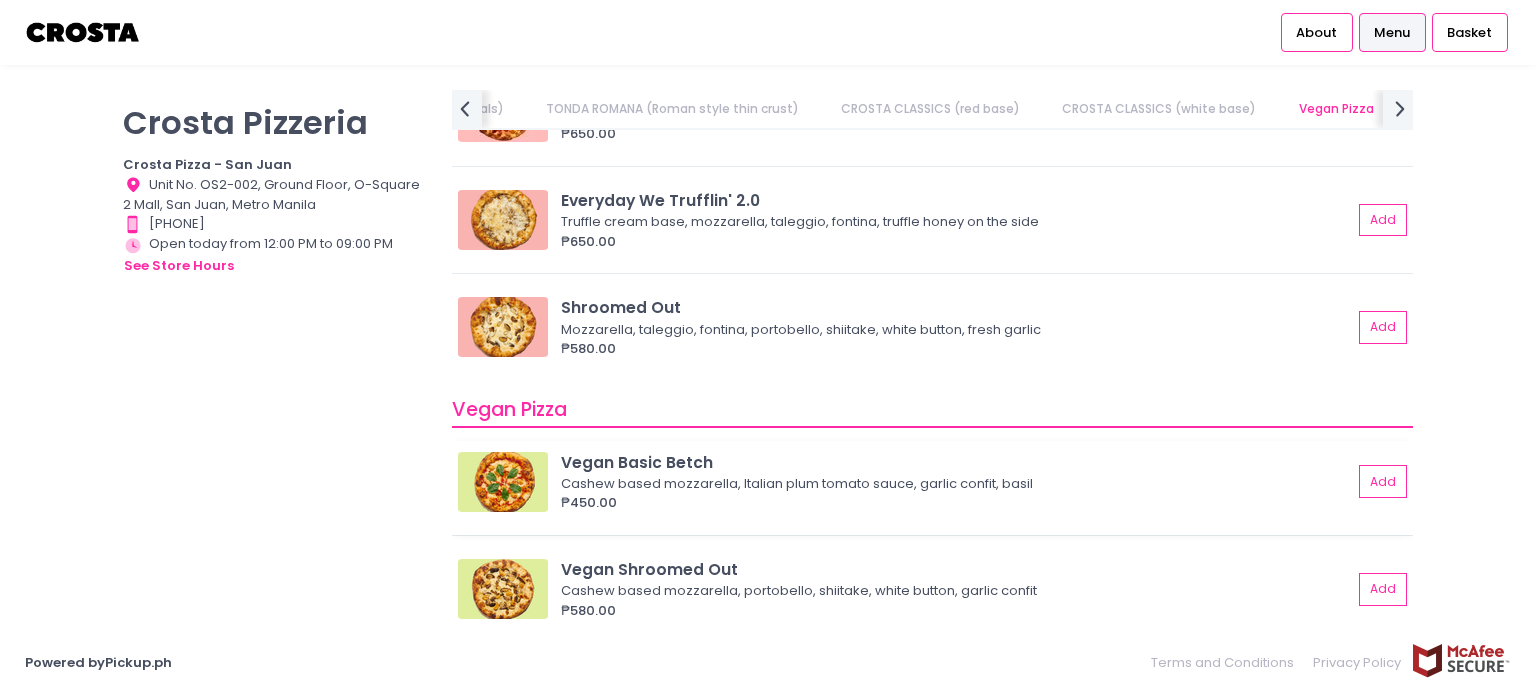 scroll, scrollTop: 2237, scrollLeft: 0, axis: vertical 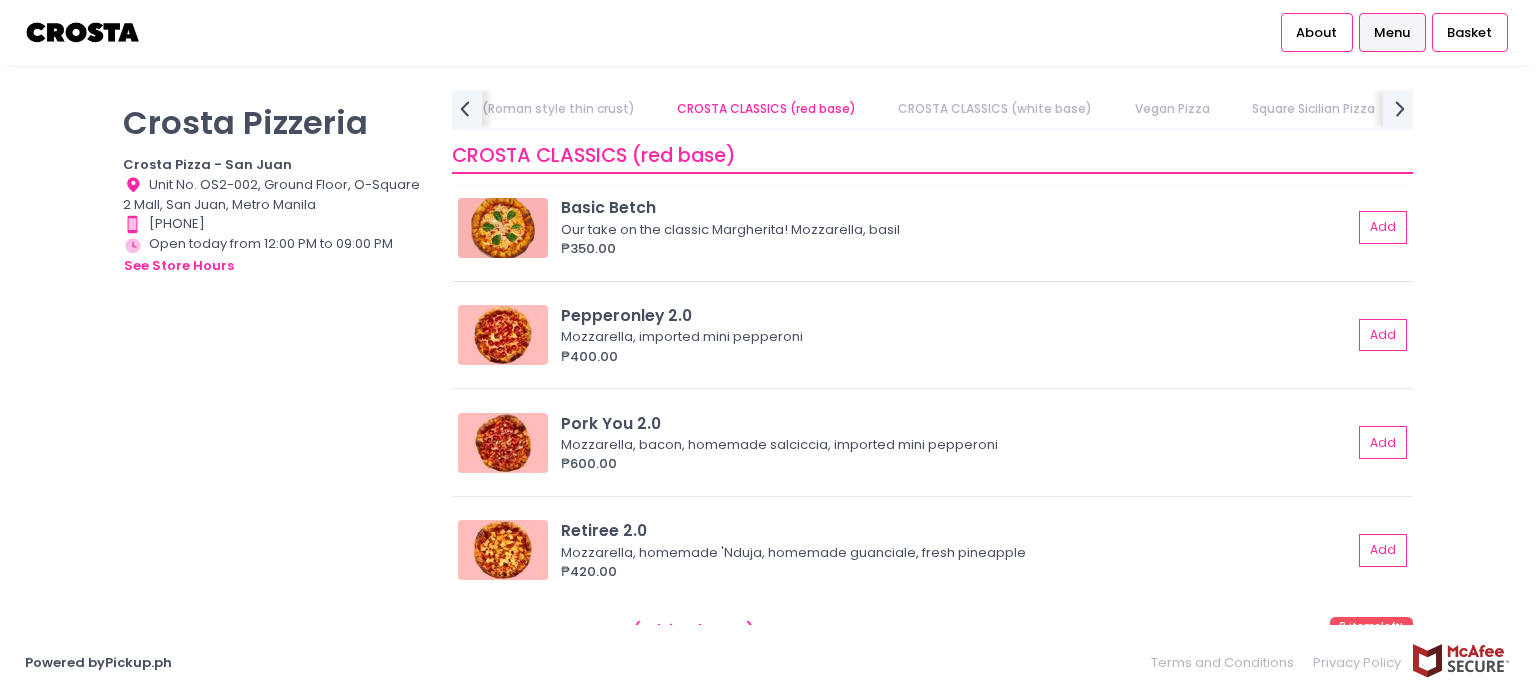 click at bounding box center (503, 228) 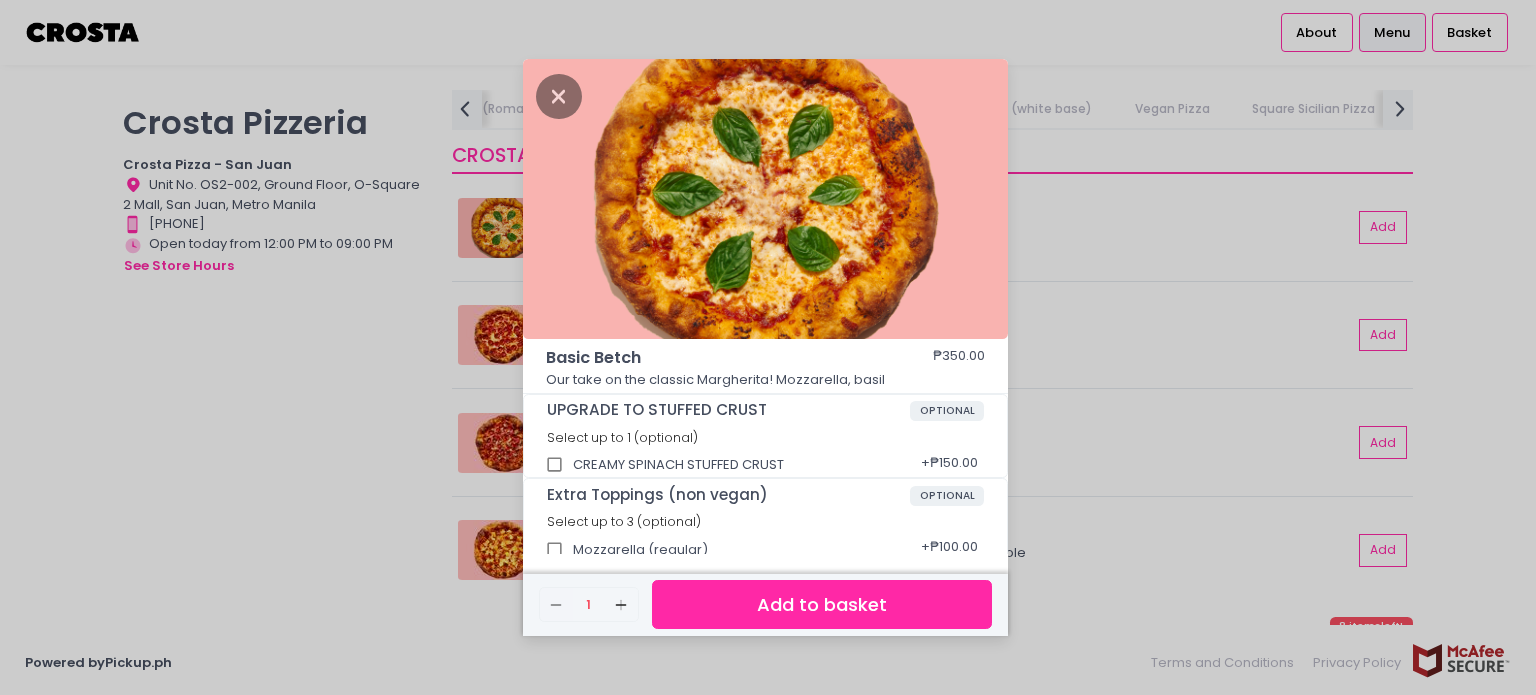click on "Basic Betch   ₱350.00 Our take on the classic Margherita! Mozzarella, basil UPGRADE TO STUFFED CRUST  OPTIONAL   Select up to    1 (optional) CREAMY SPINACH STUFFED CRUST   +  ₱150.00 Extra Toppings (non vegan) OPTIONAL   Select up to    3 (optional) Mozzarella (regular)   +  ₱100.00 Fennel Sausage    +  ₱80.00 Bacon   +  ₱80.00 Pineapple   +  ₱80.00 Mixed Mushrooms   +  ₱120.00 Fresh Garlic   +  ₱80.00 Garlic Confit   +  ₱80.00 GIFTING TO SOMEONE? OPTIONAL If you're buying multiple pizzas, please tick this upgrade for EVERY pizza. Select up to    1 (optional) Satin ribbon upgrade   +  ₱10.00 Remove Created with Sketch. 1 Add Created with Sketch. Add to basket" at bounding box center [768, 347] 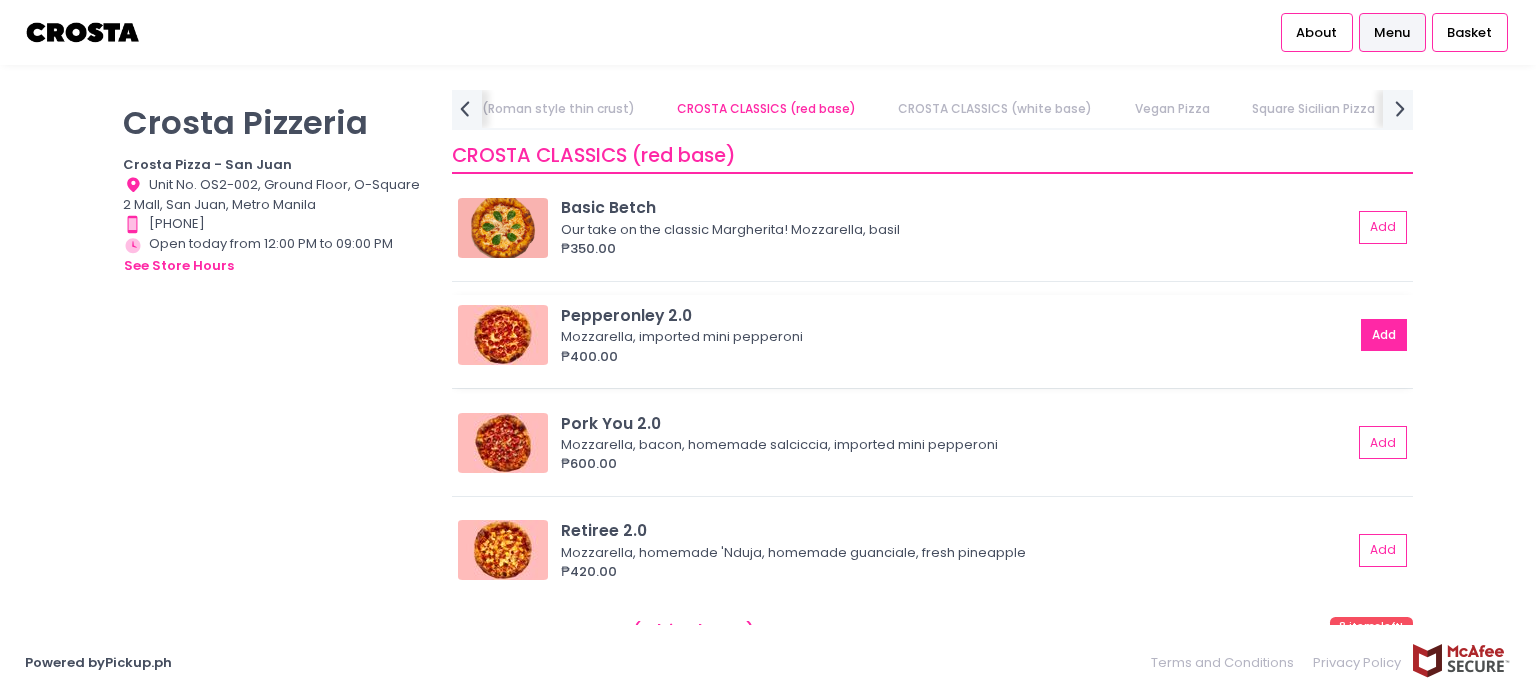 click on "Add" at bounding box center (1384, 335) 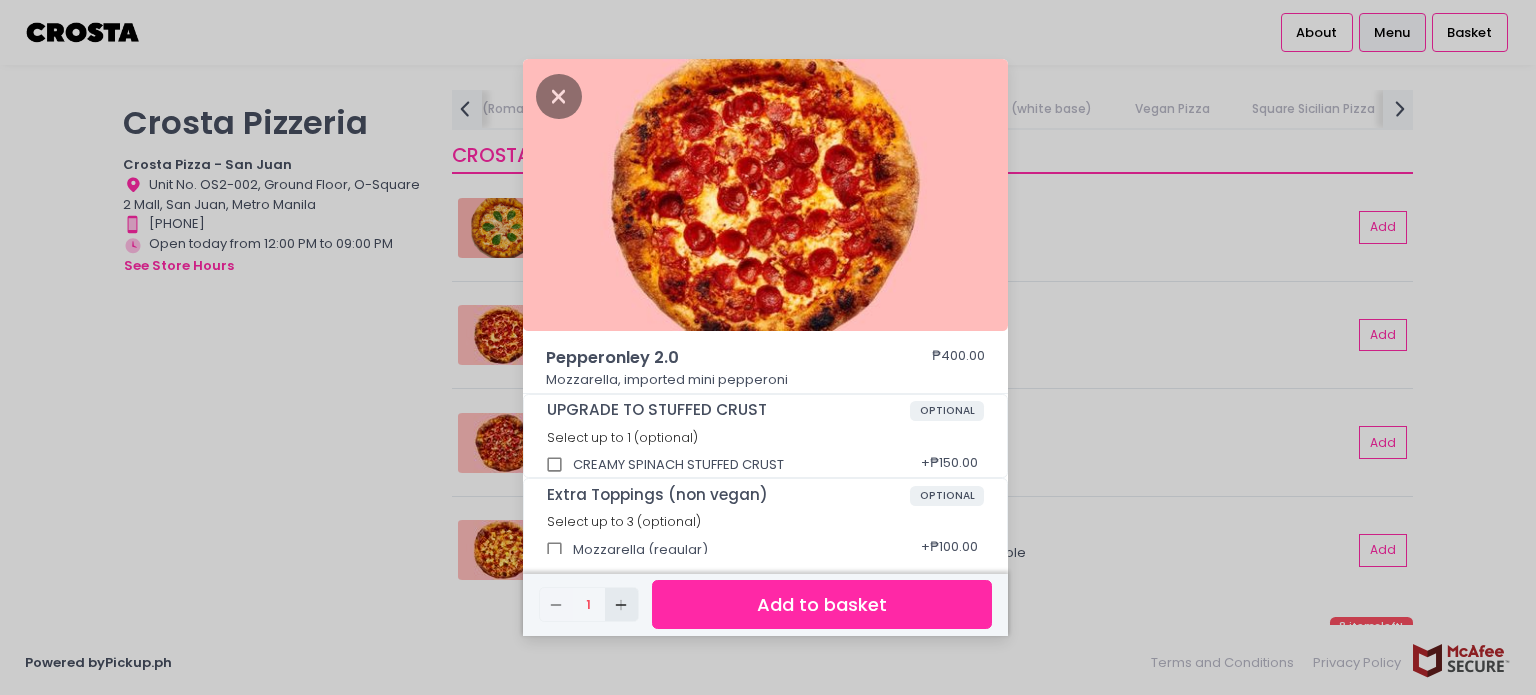click on "Add Created with Sketch." 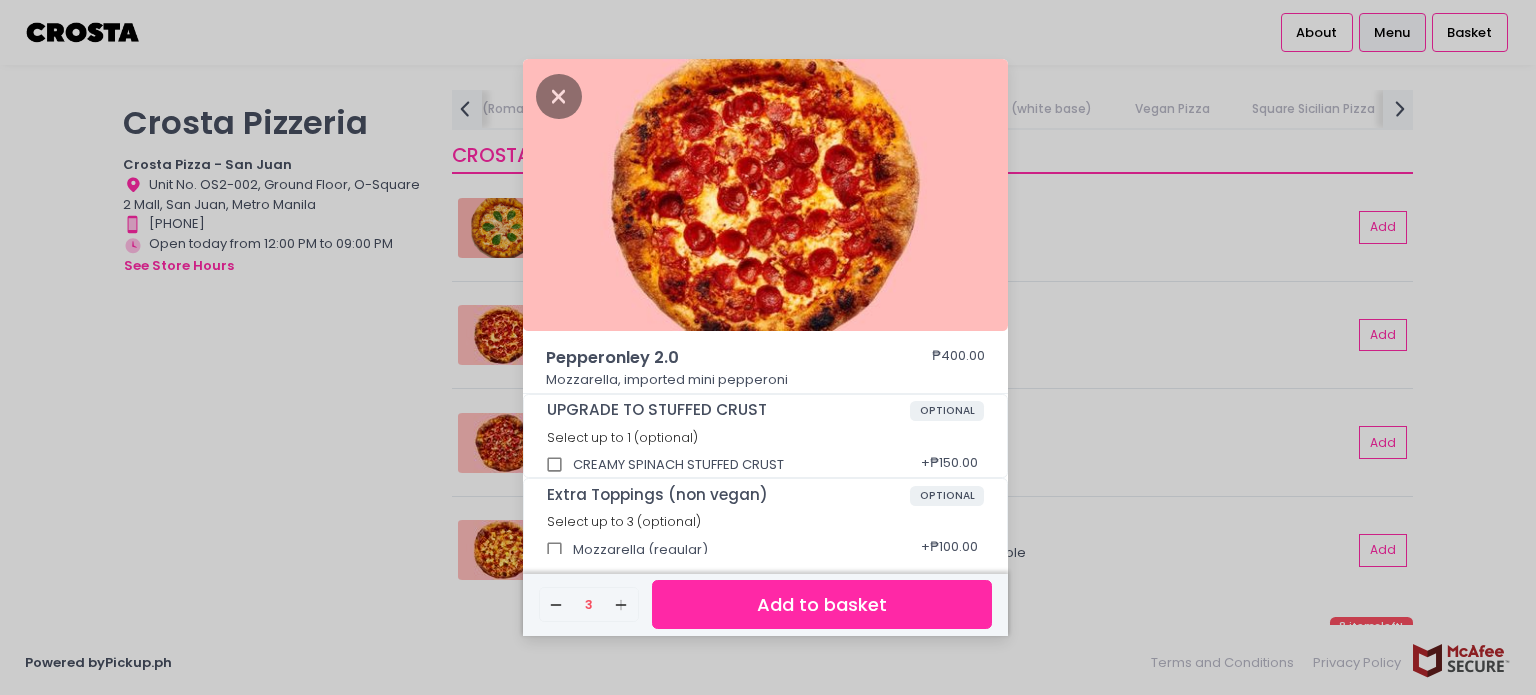 click on "Add to basket" at bounding box center [822, 604] 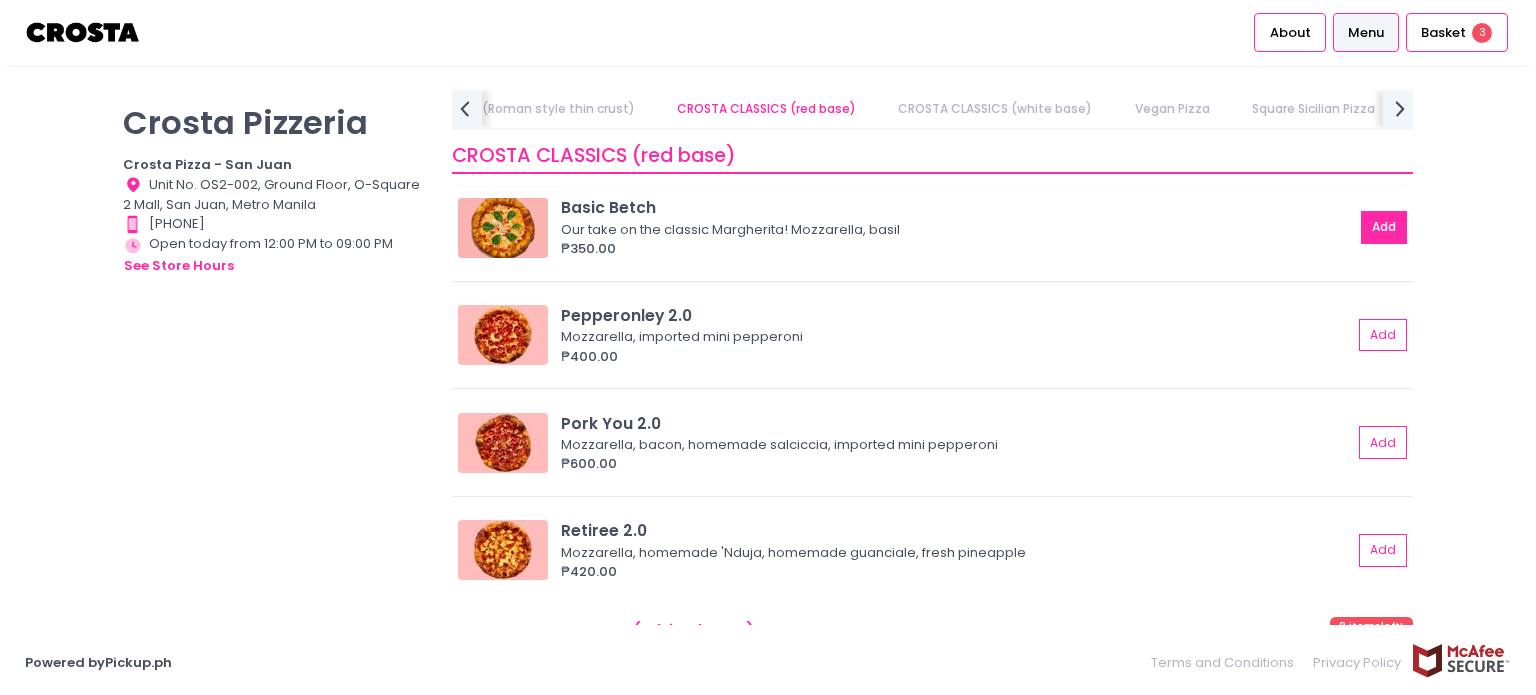 click on "Add" at bounding box center (1384, 227) 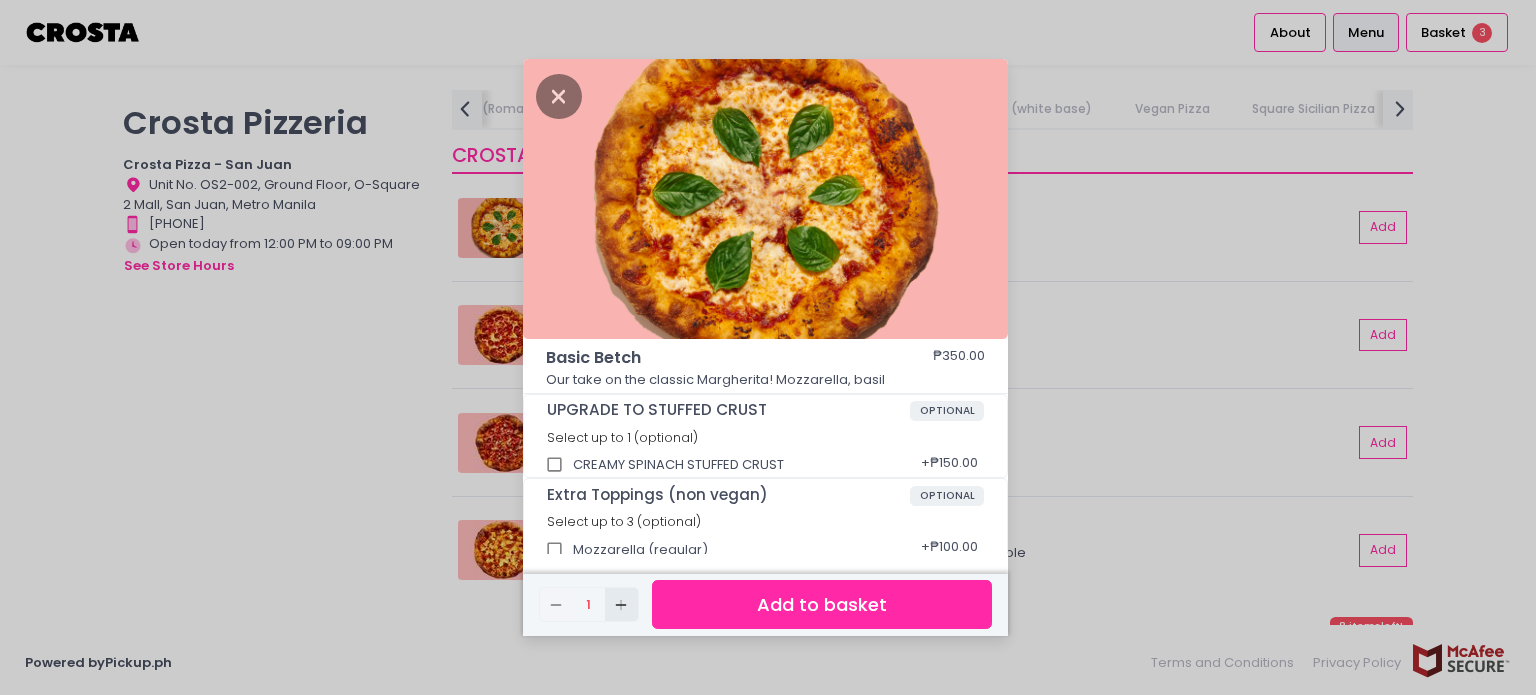 click on "Add Created with Sketch." at bounding box center [621, 604] 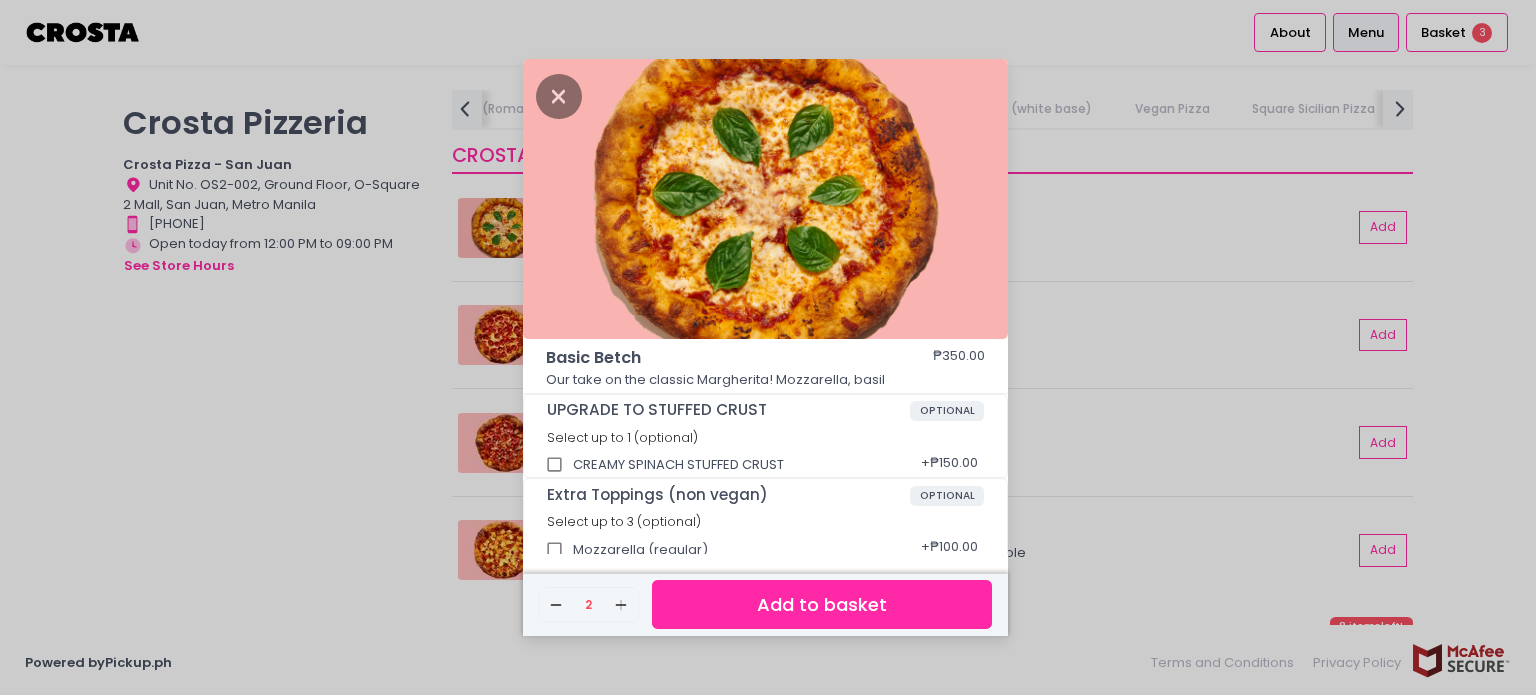 click on "Add to basket" at bounding box center [822, 604] 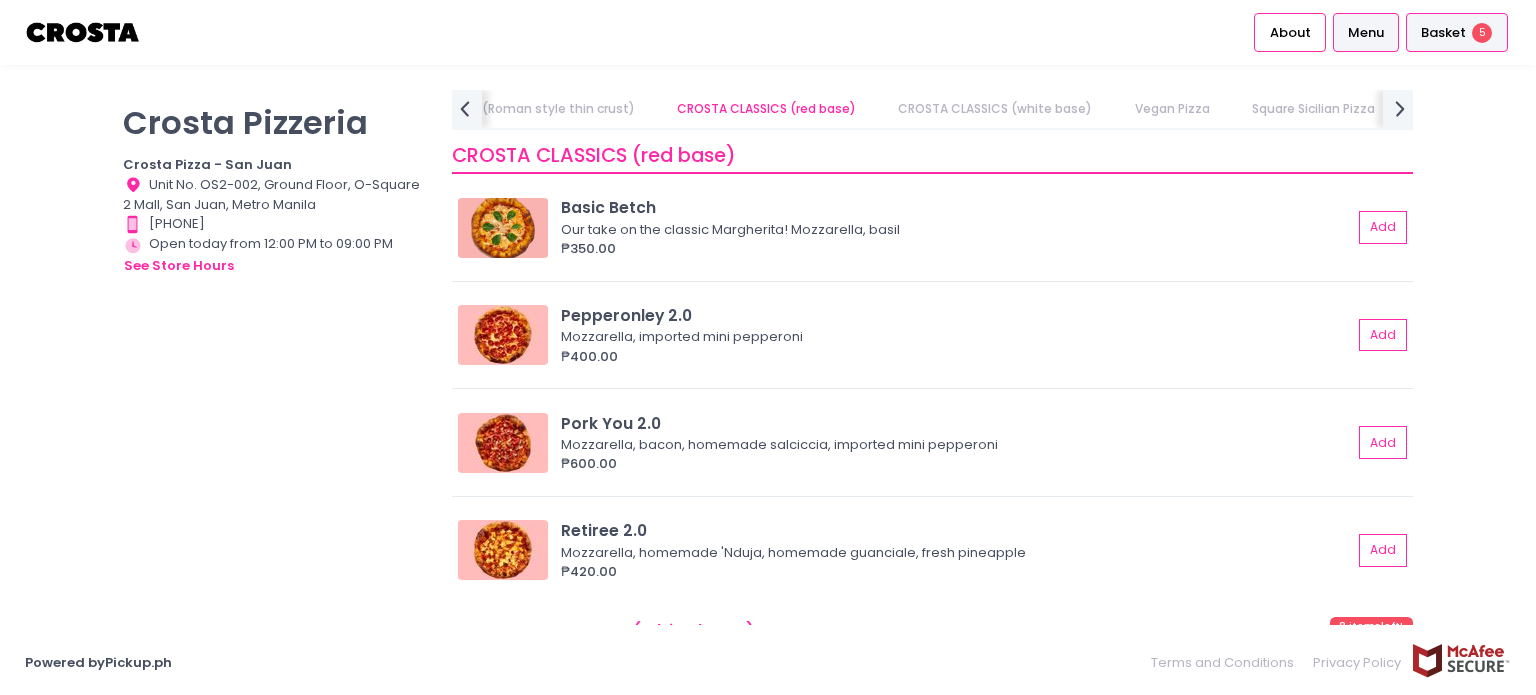 click on "5" at bounding box center (1482, 33) 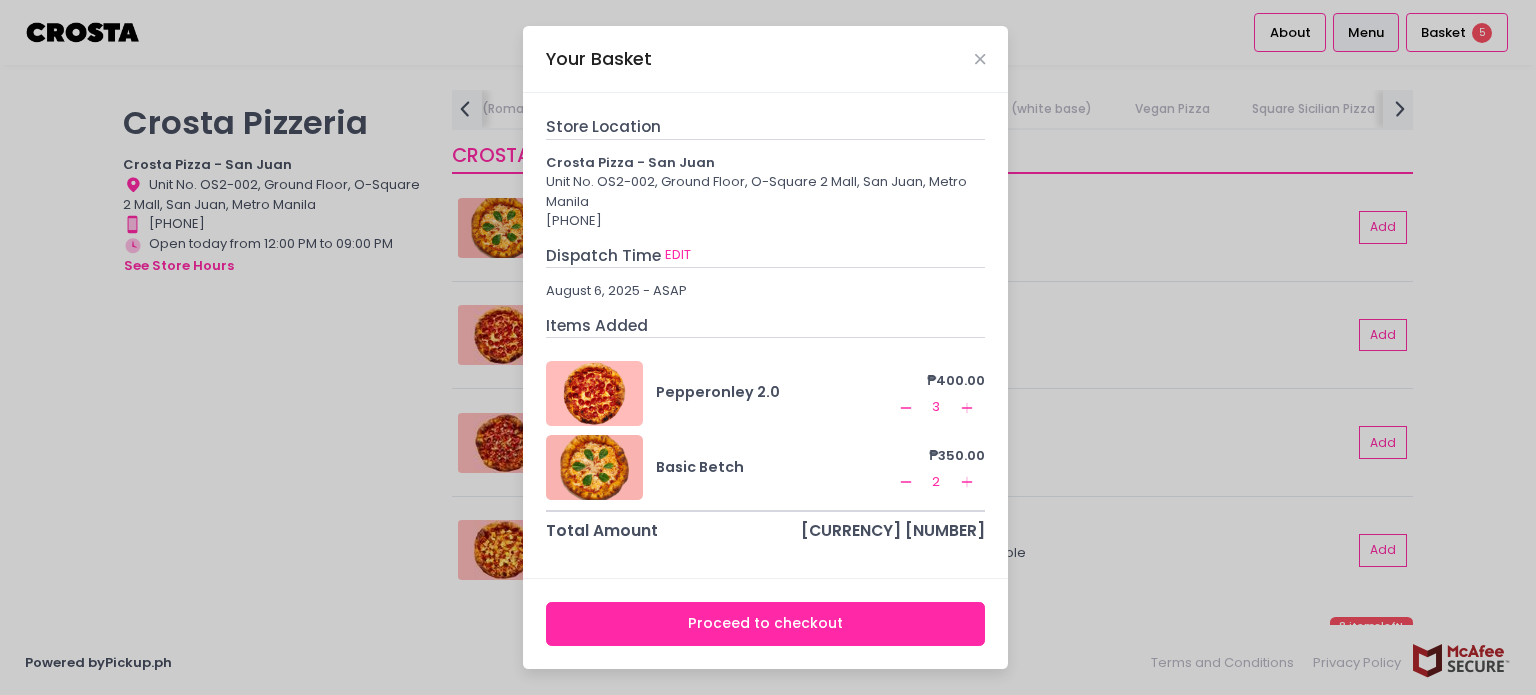 click on "Proceed to checkout" at bounding box center (766, 624) 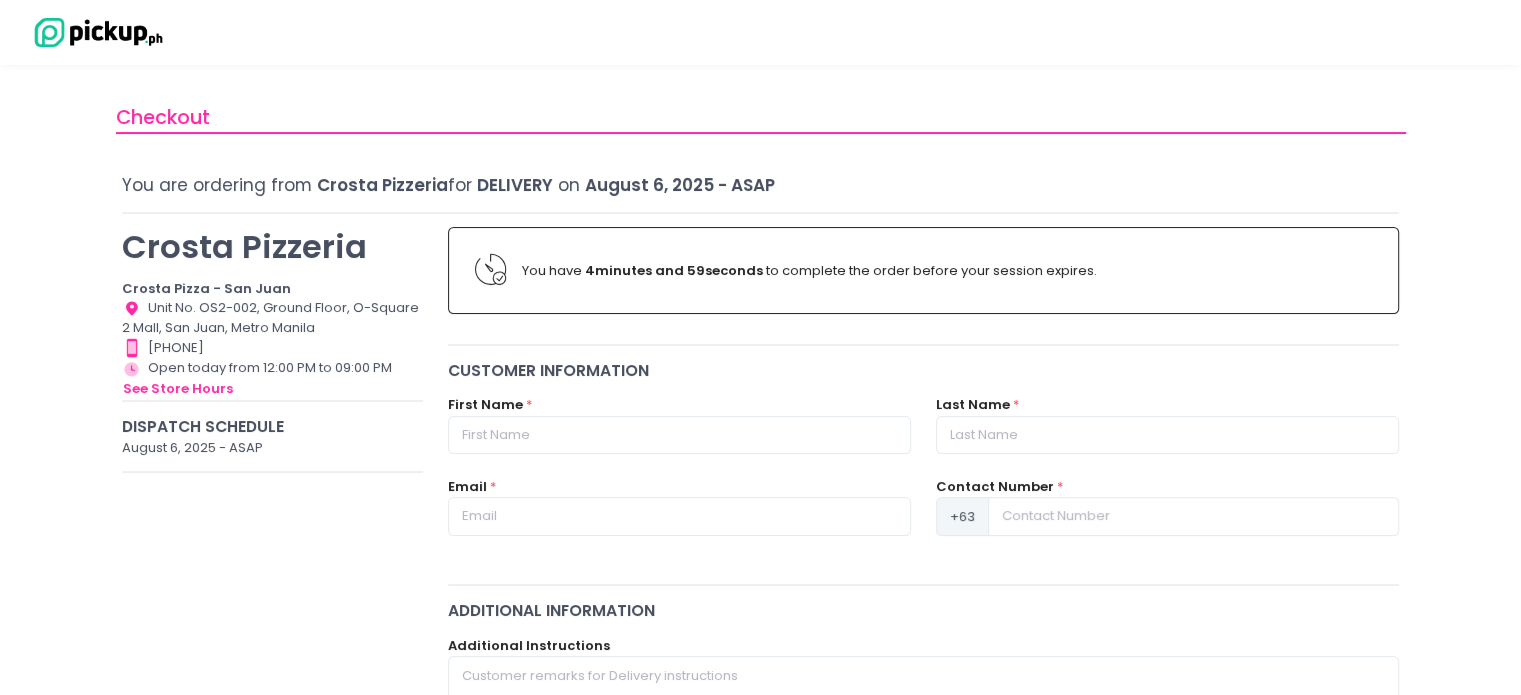 scroll, scrollTop: 100, scrollLeft: 0, axis: vertical 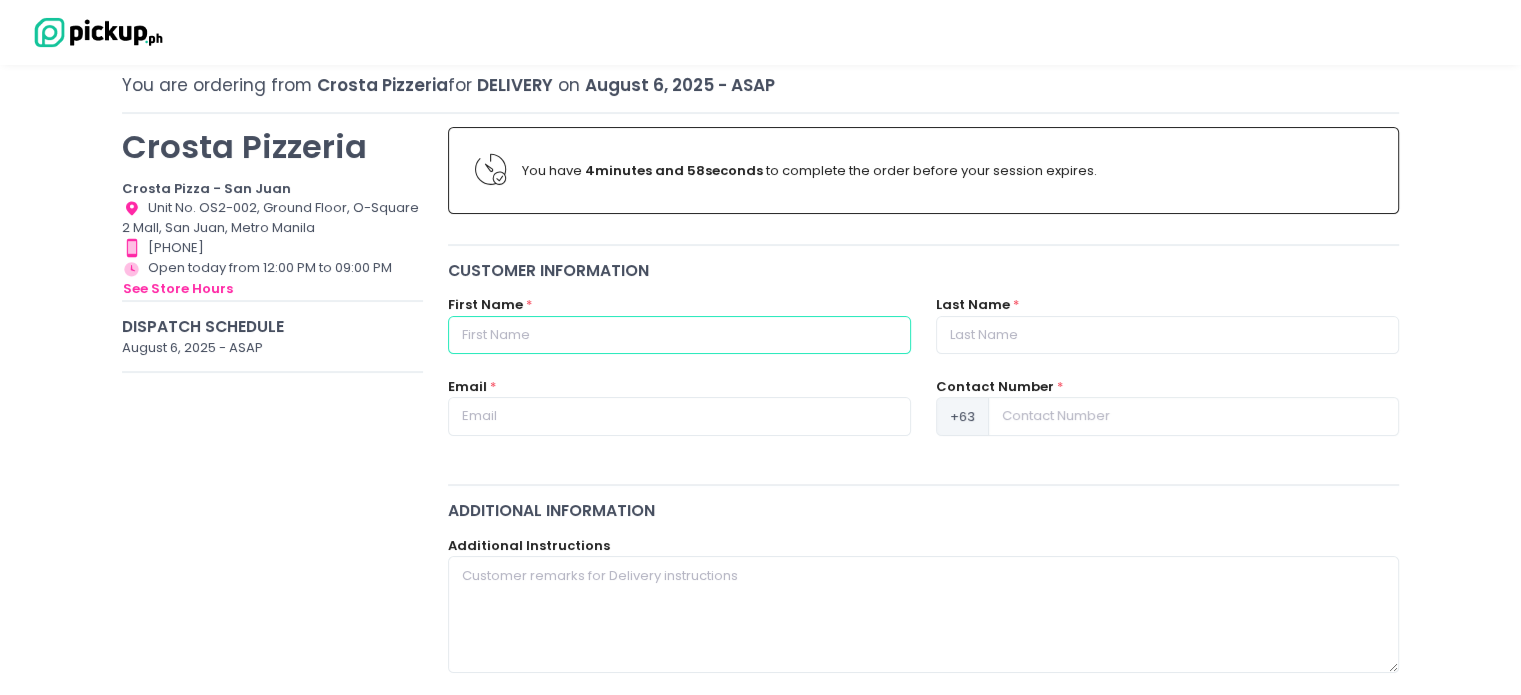 click at bounding box center [679, 335] 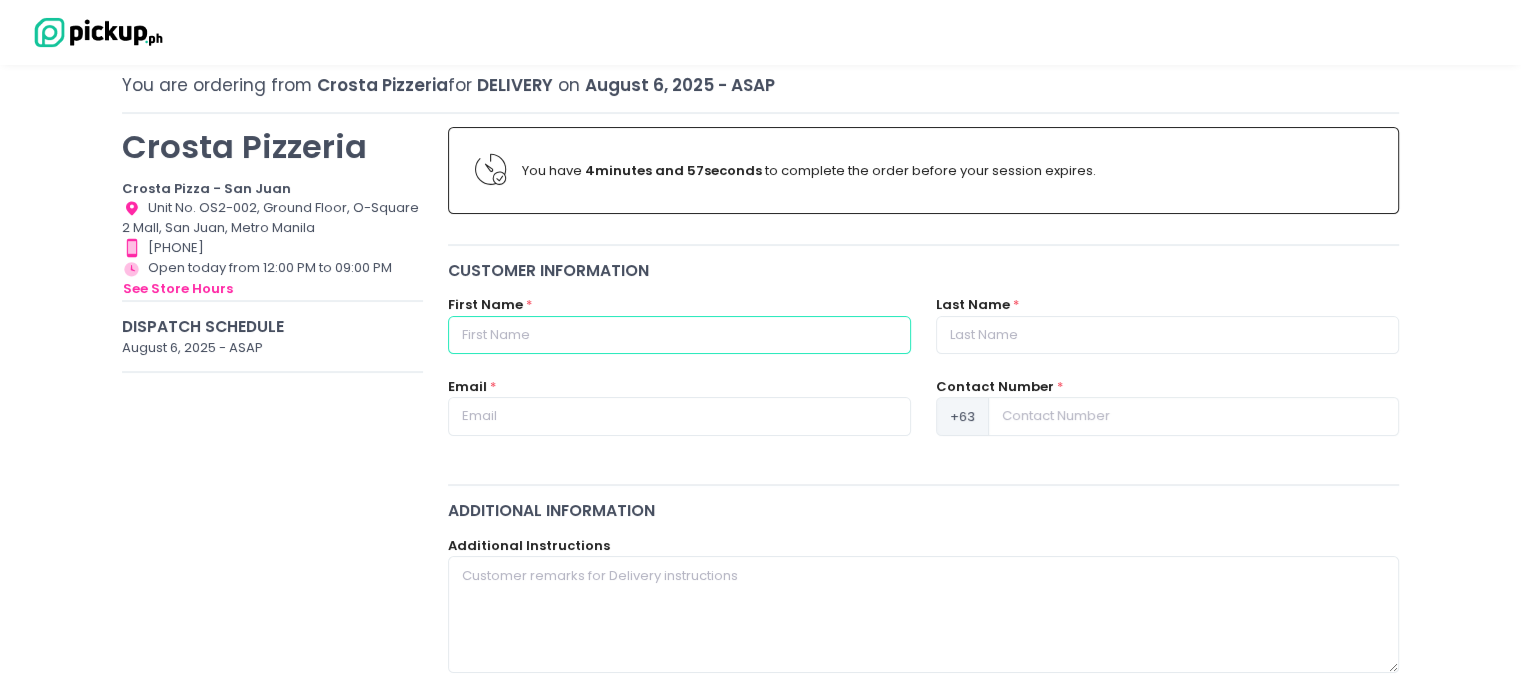type on "[FIRST] [LAST]" 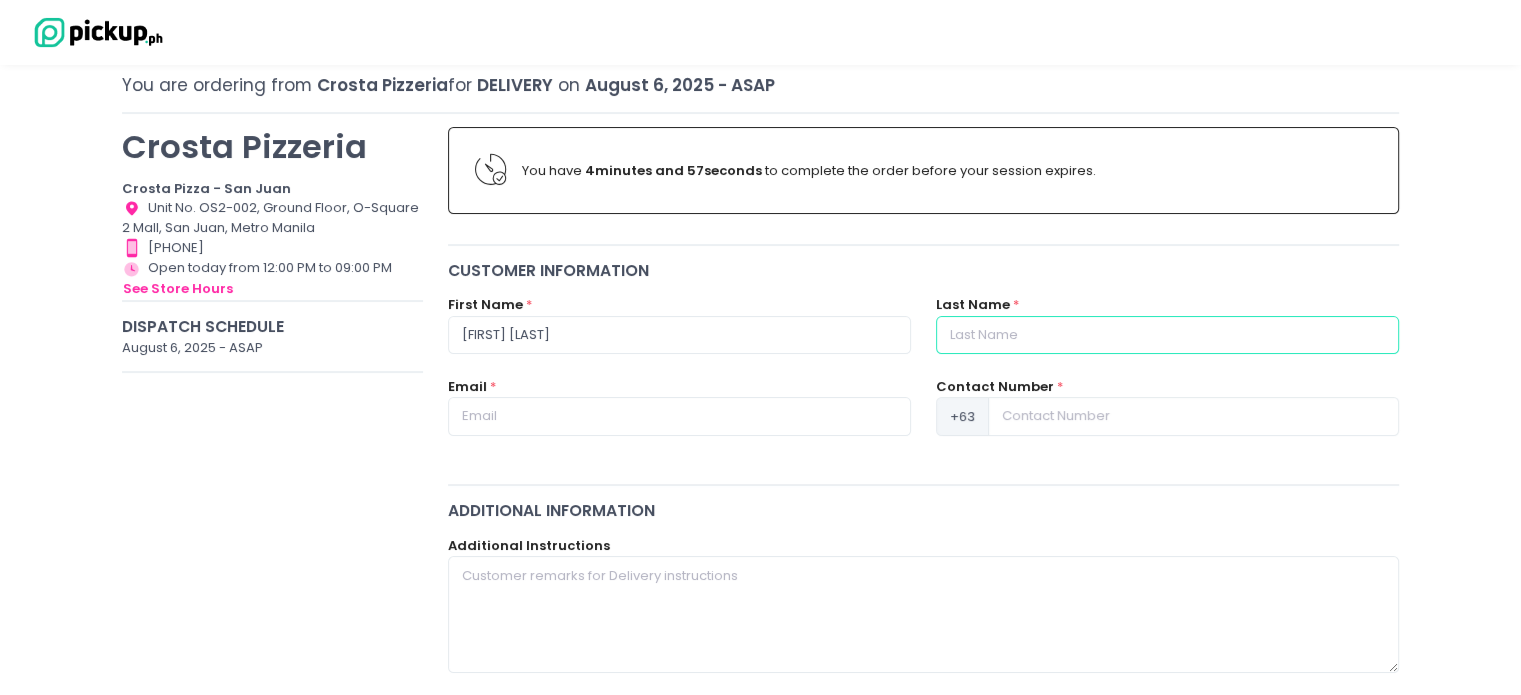 type on "[NAME]" 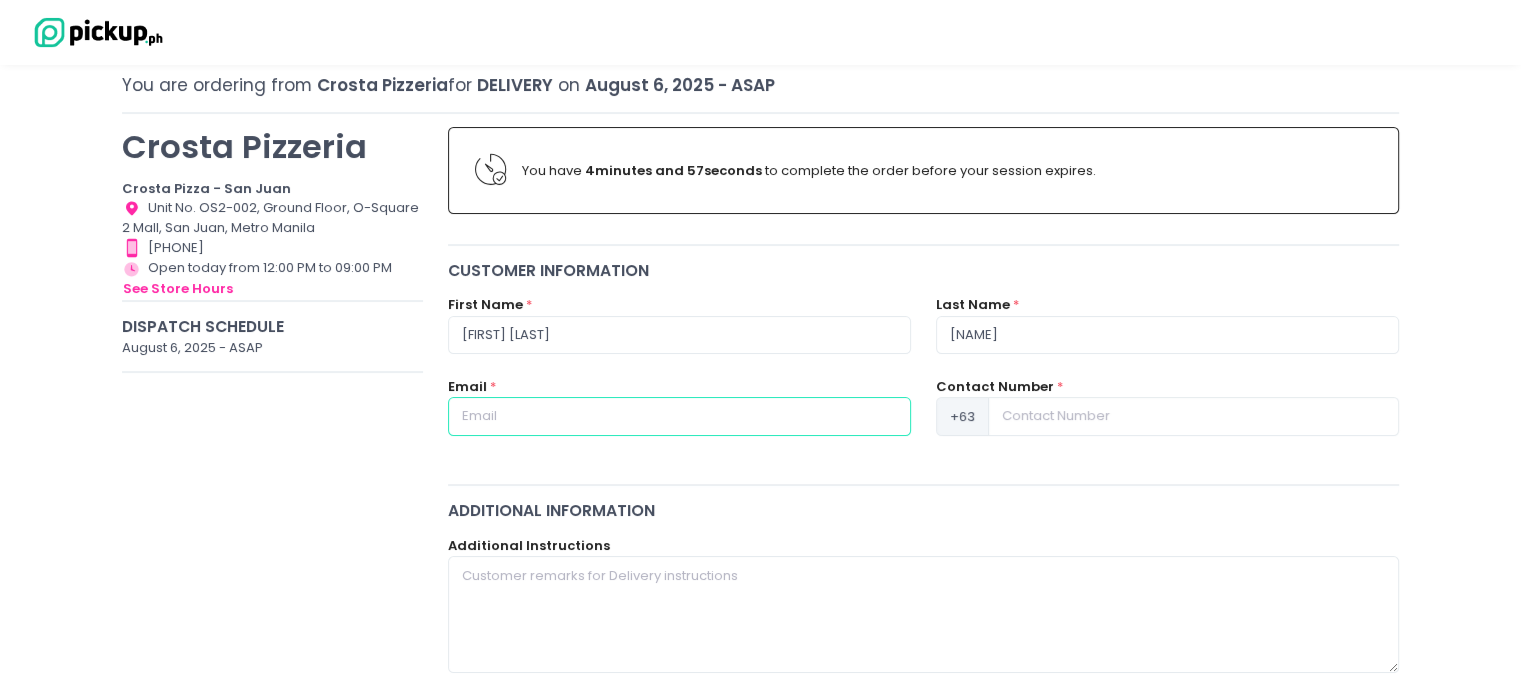 type on "[EMAIL]" 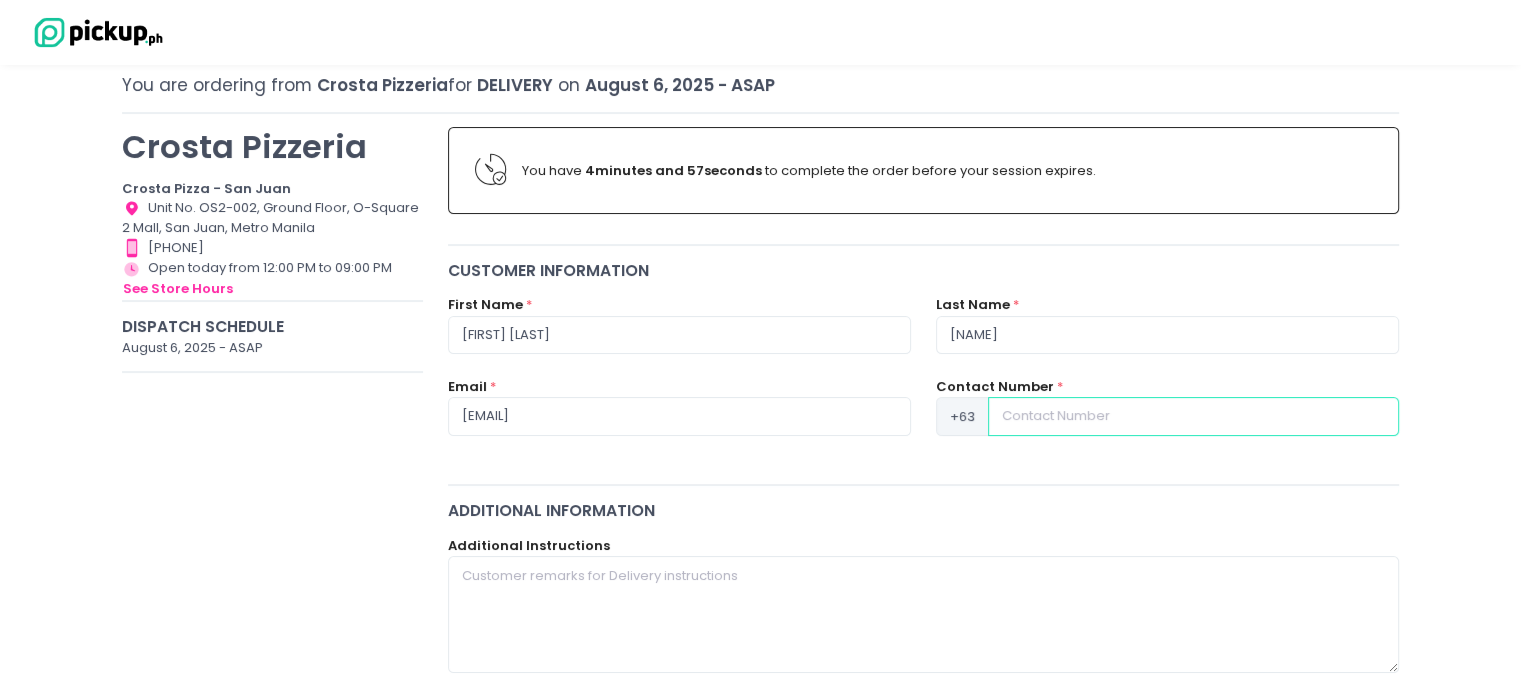 type on "[PHONE]" 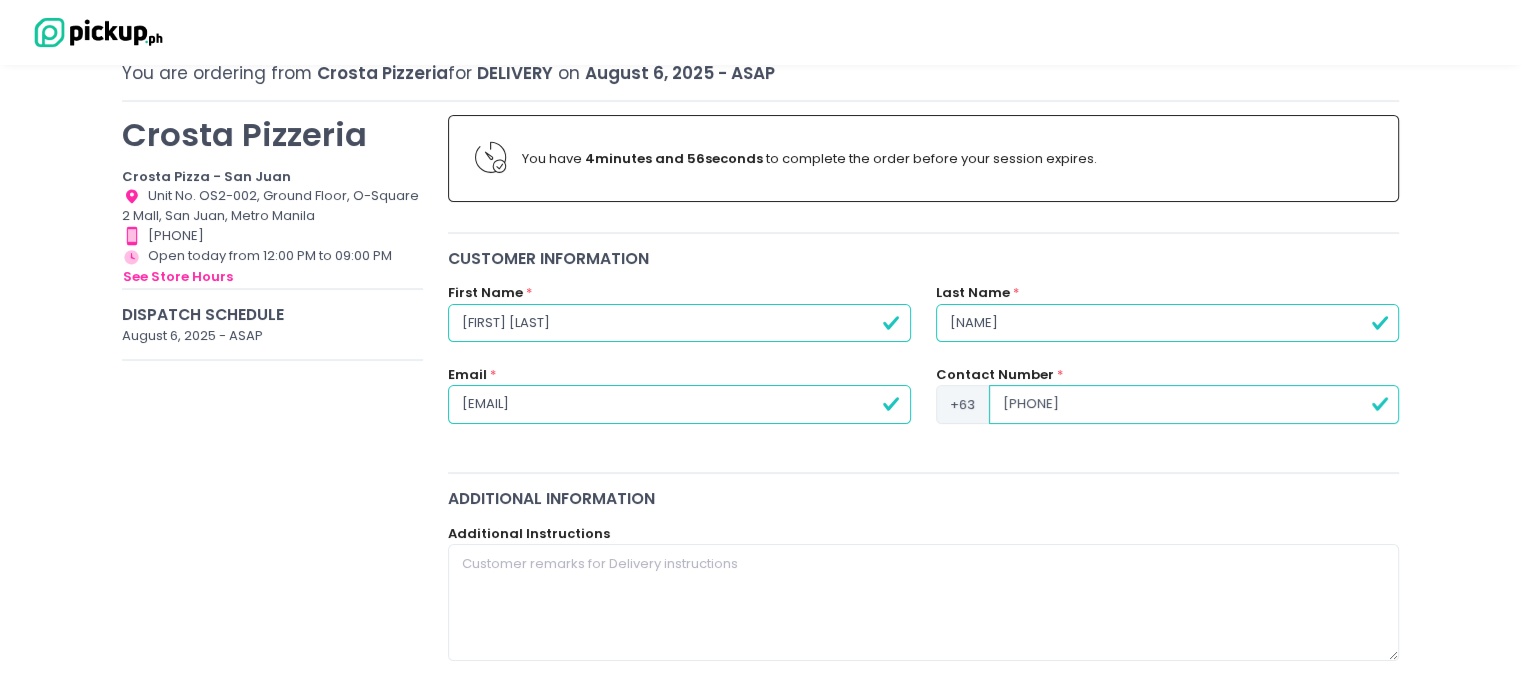 scroll, scrollTop: 300, scrollLeft: 0, axis: vertical 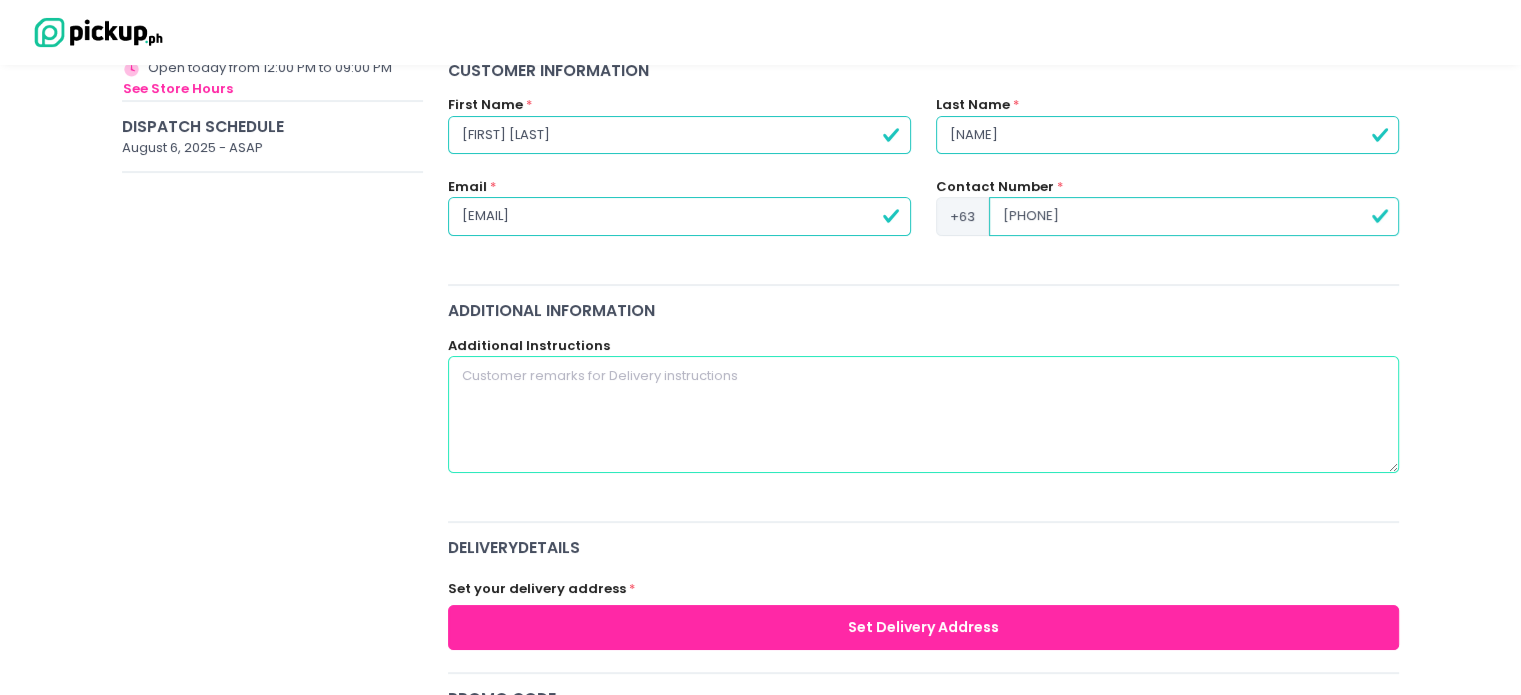 click at bounding box center (924, 414) 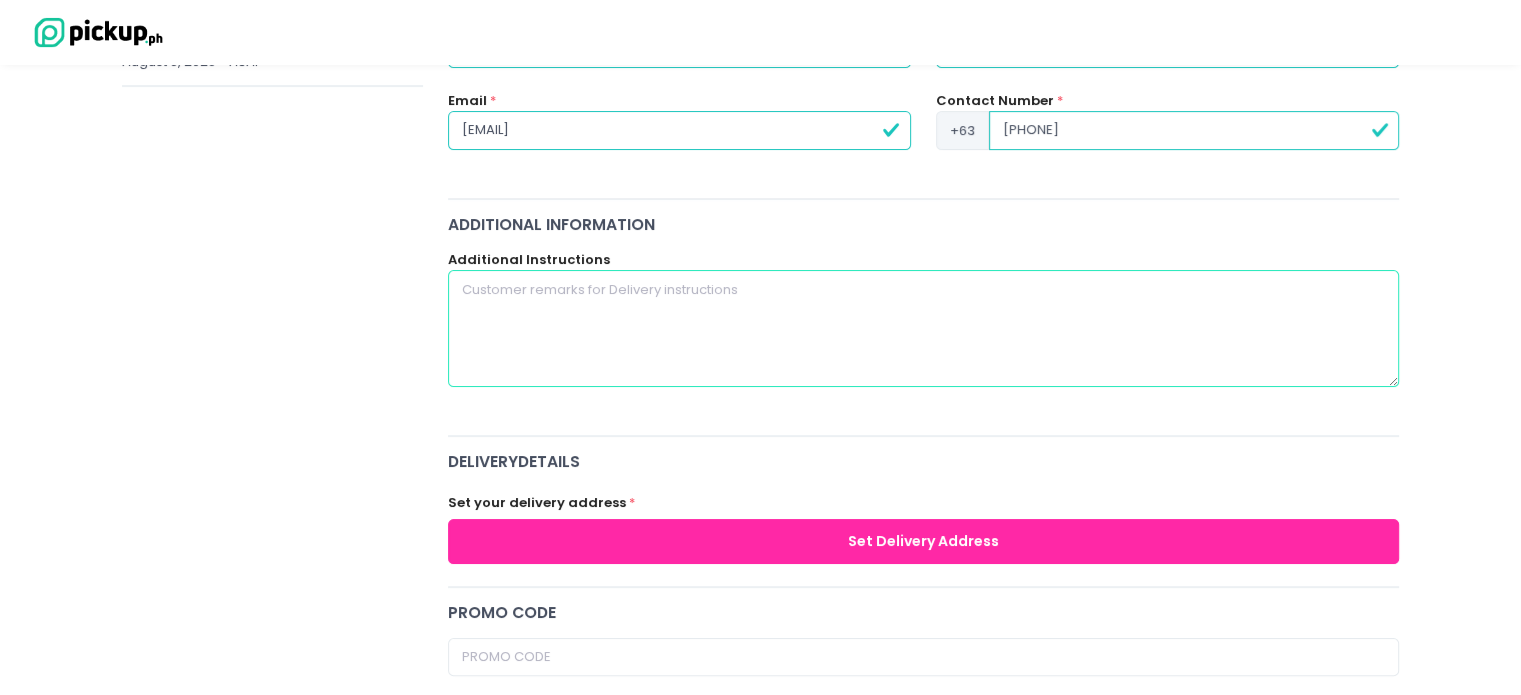 scroll, scrollTop: 600, scrollLeft: 0, axis: vertical 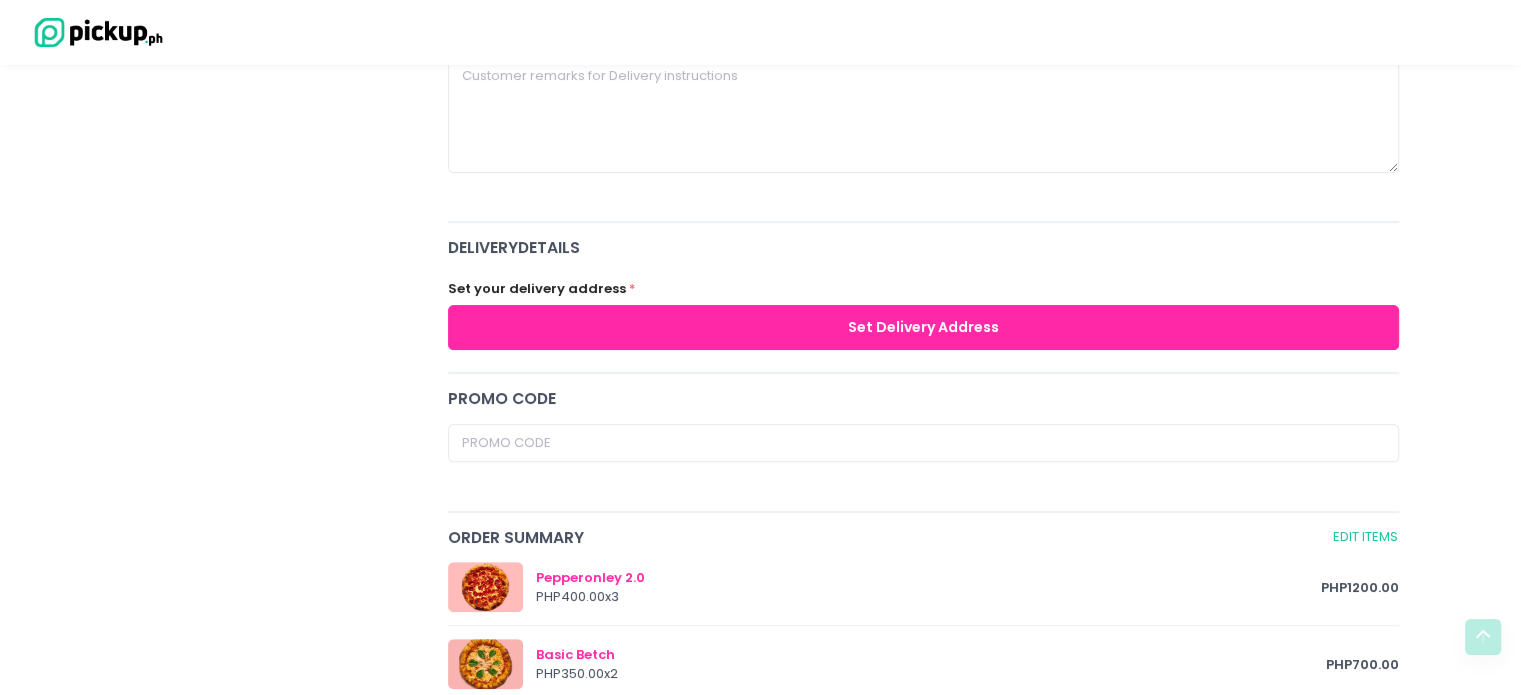 click on "Set Delivery Address" at bounding box center (924, 327) 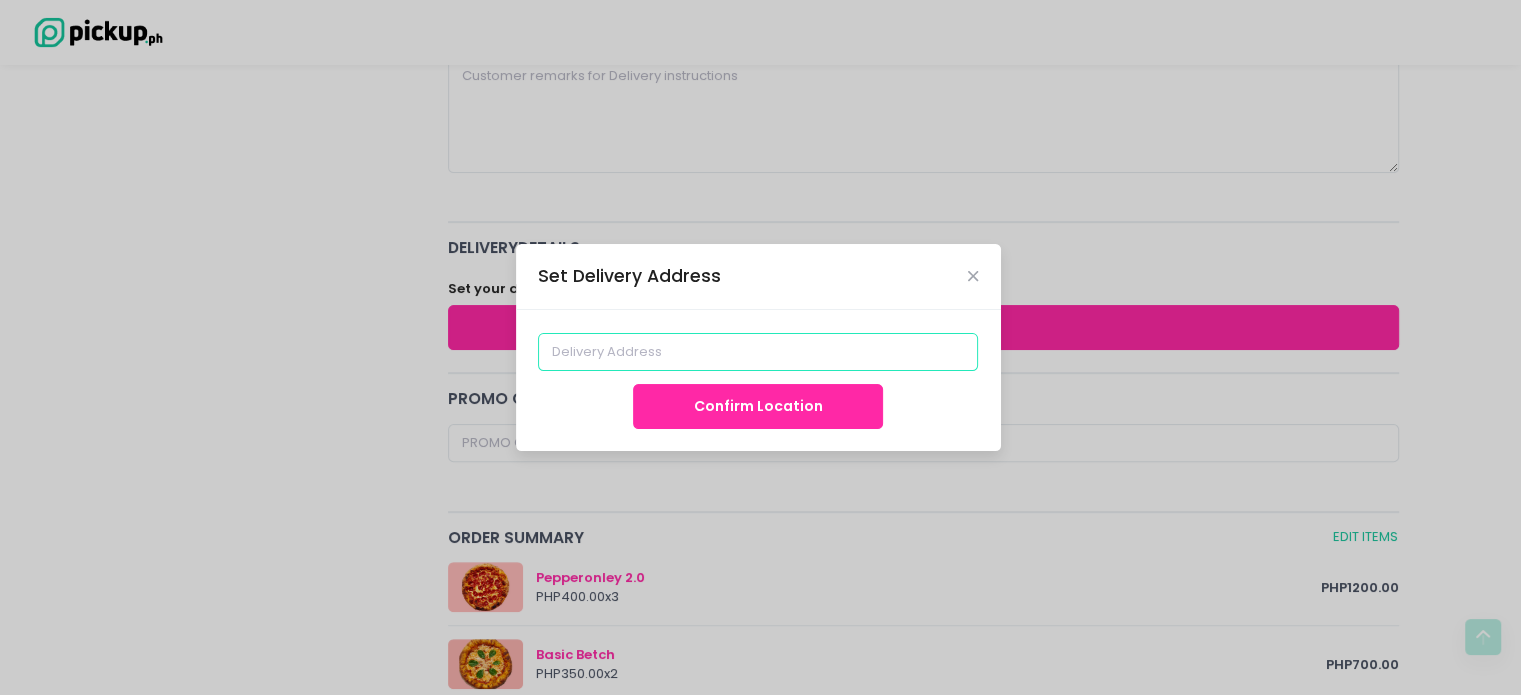 click at bounding box center (758, 352) 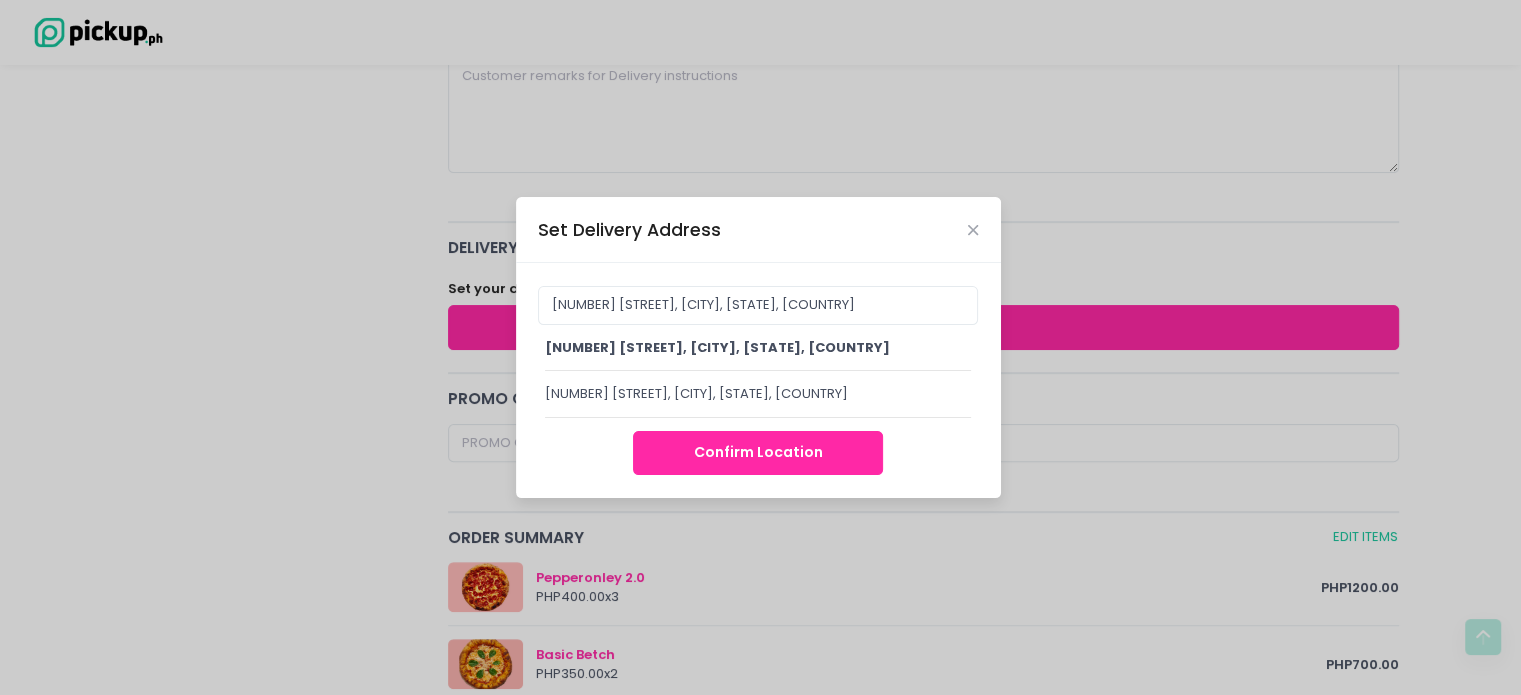 click on "[NUMBER] [STREET], [CITY], [STATE], [COUNTRY]" at bounding box center (717, 347) 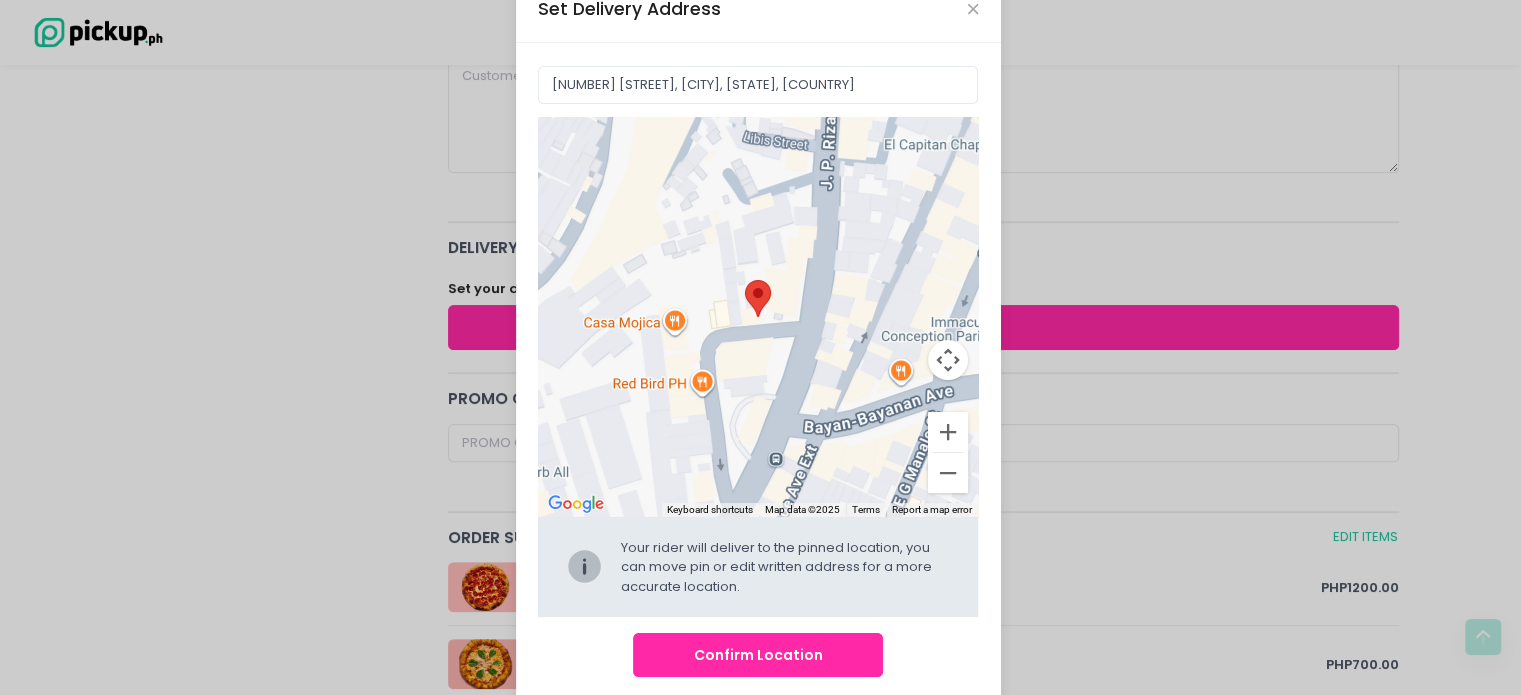 scroll, scrollTop: 72, scrollLeft: 0, axis: vertical 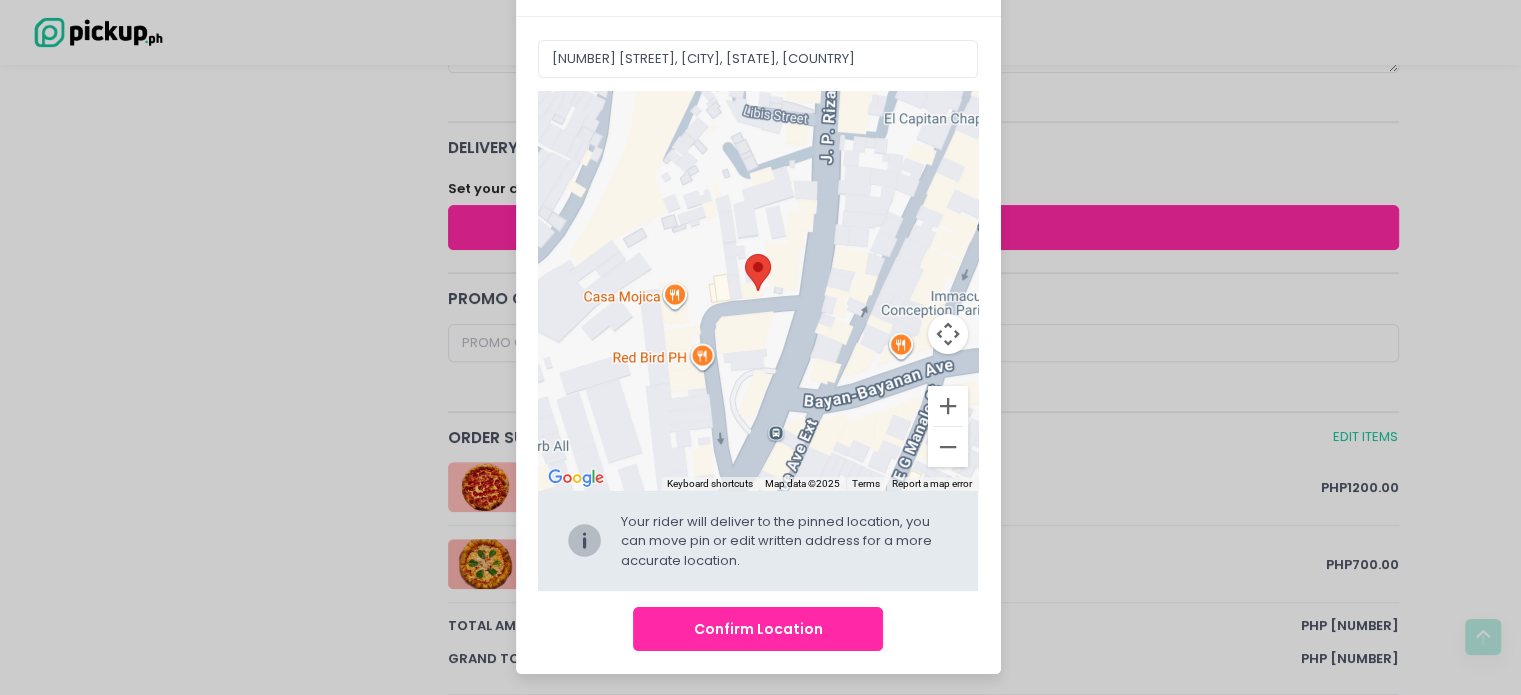click on "Confirm Location" at bounding box center [758, 629] 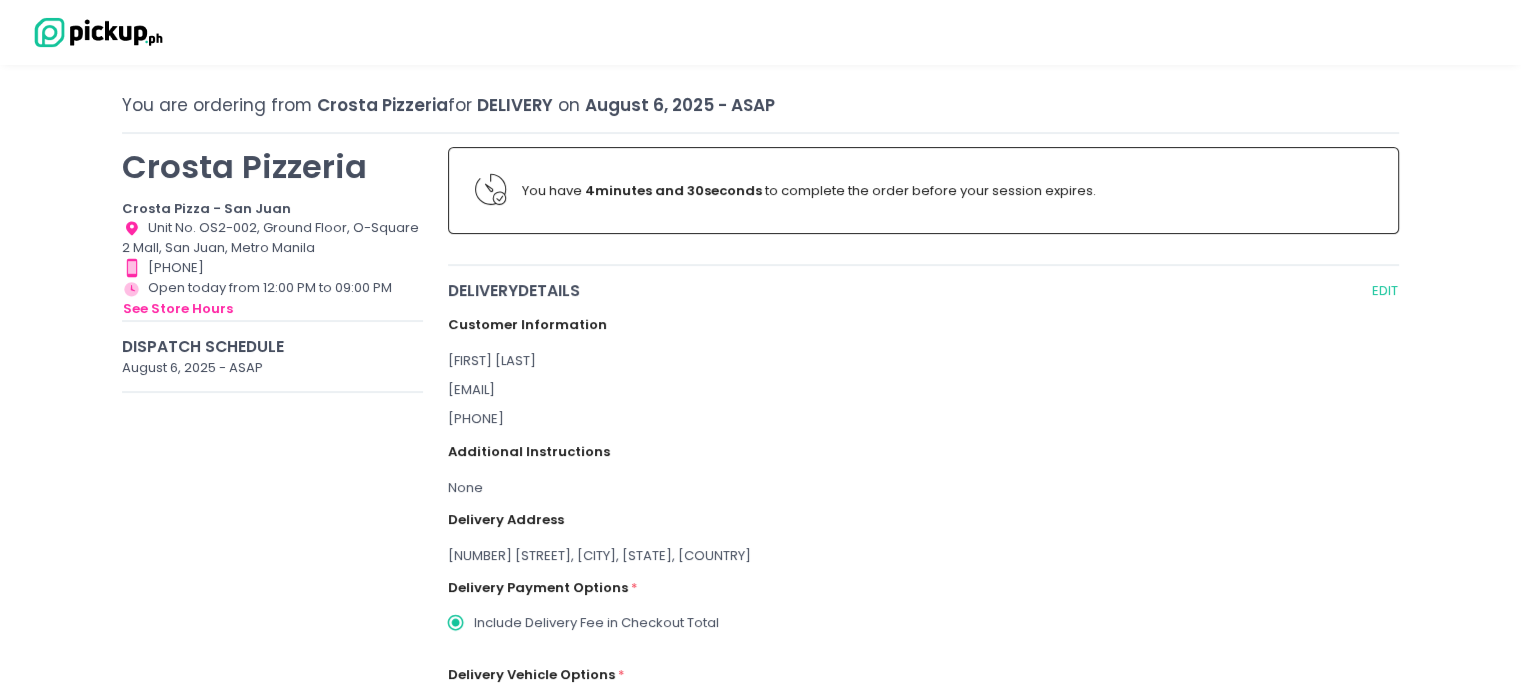 scroll, scrollTop: 300, scrollLeft: 0, axis: vertical 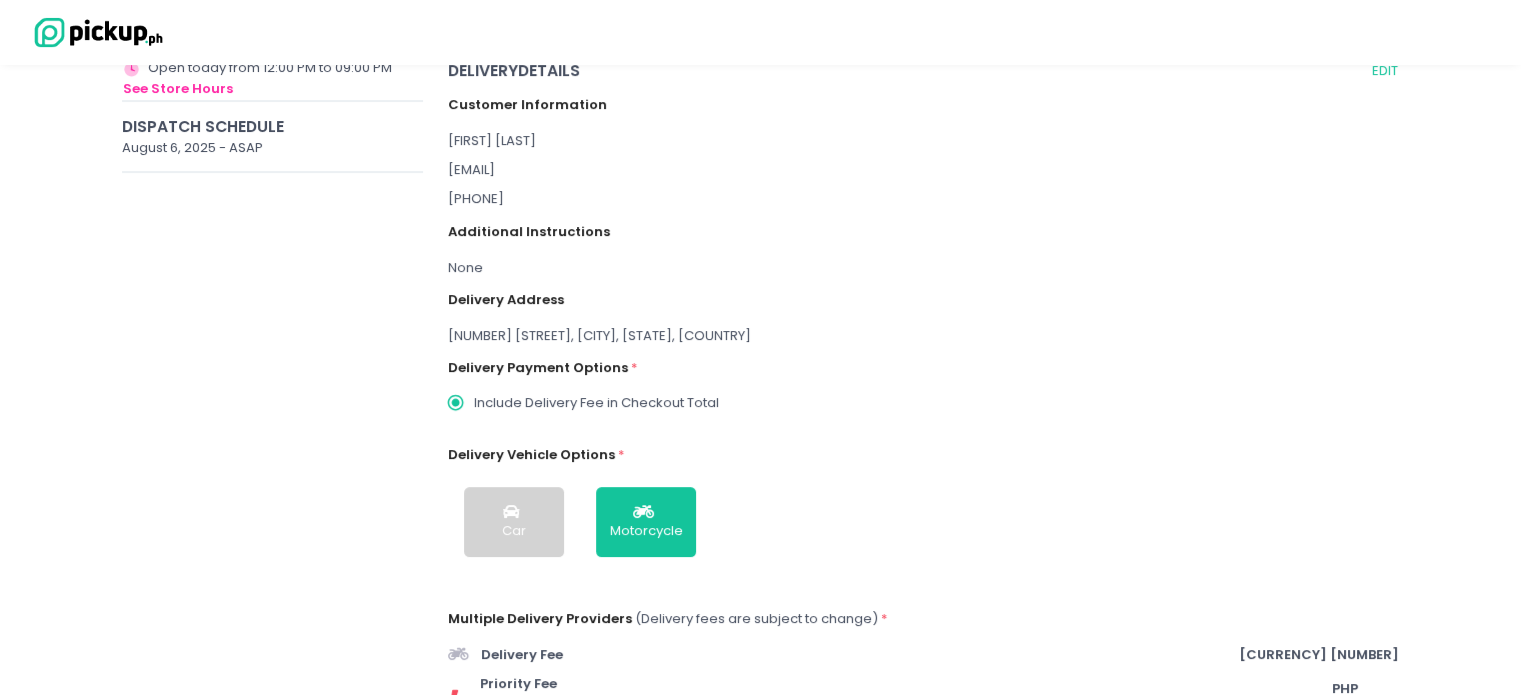 click on "Car" at bounding box center (514, 531) 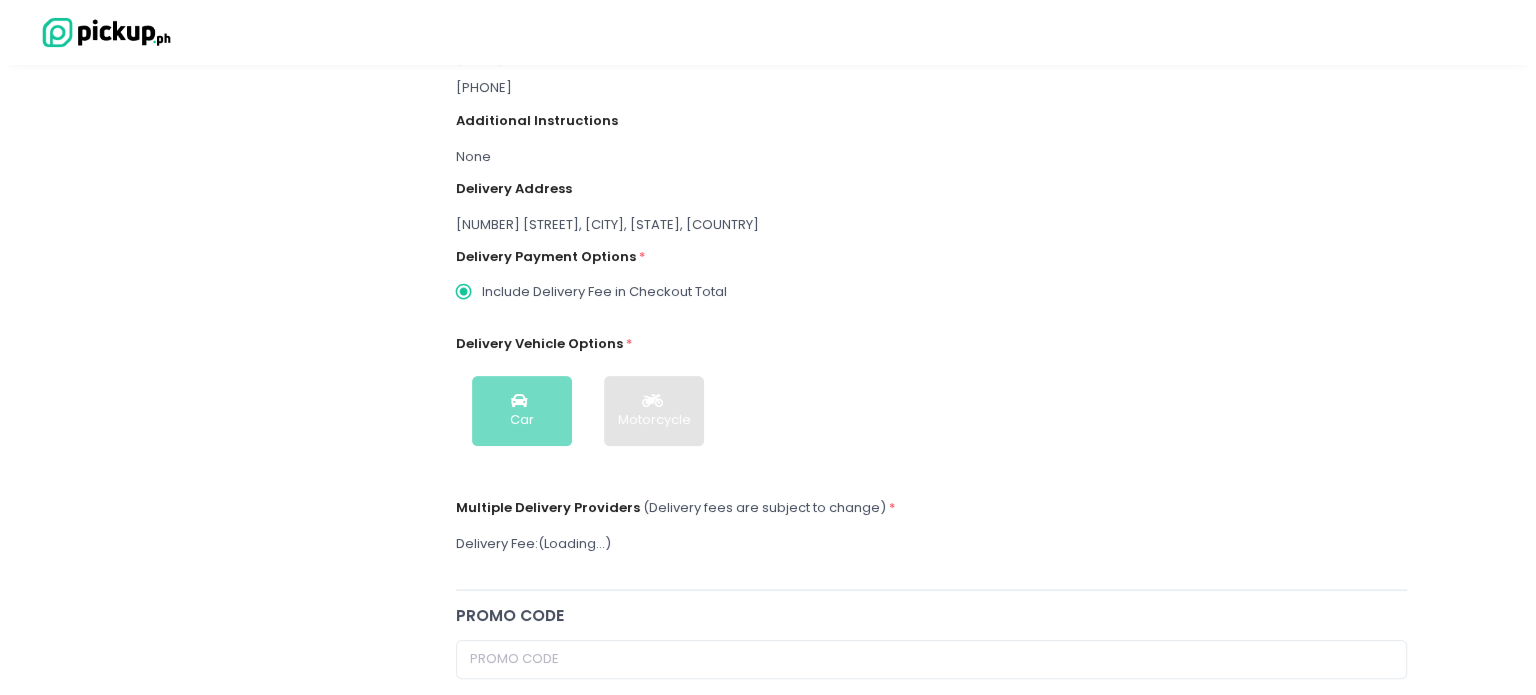scroll, scrollTop: 500, scrollLeft: 0, axis: vertical 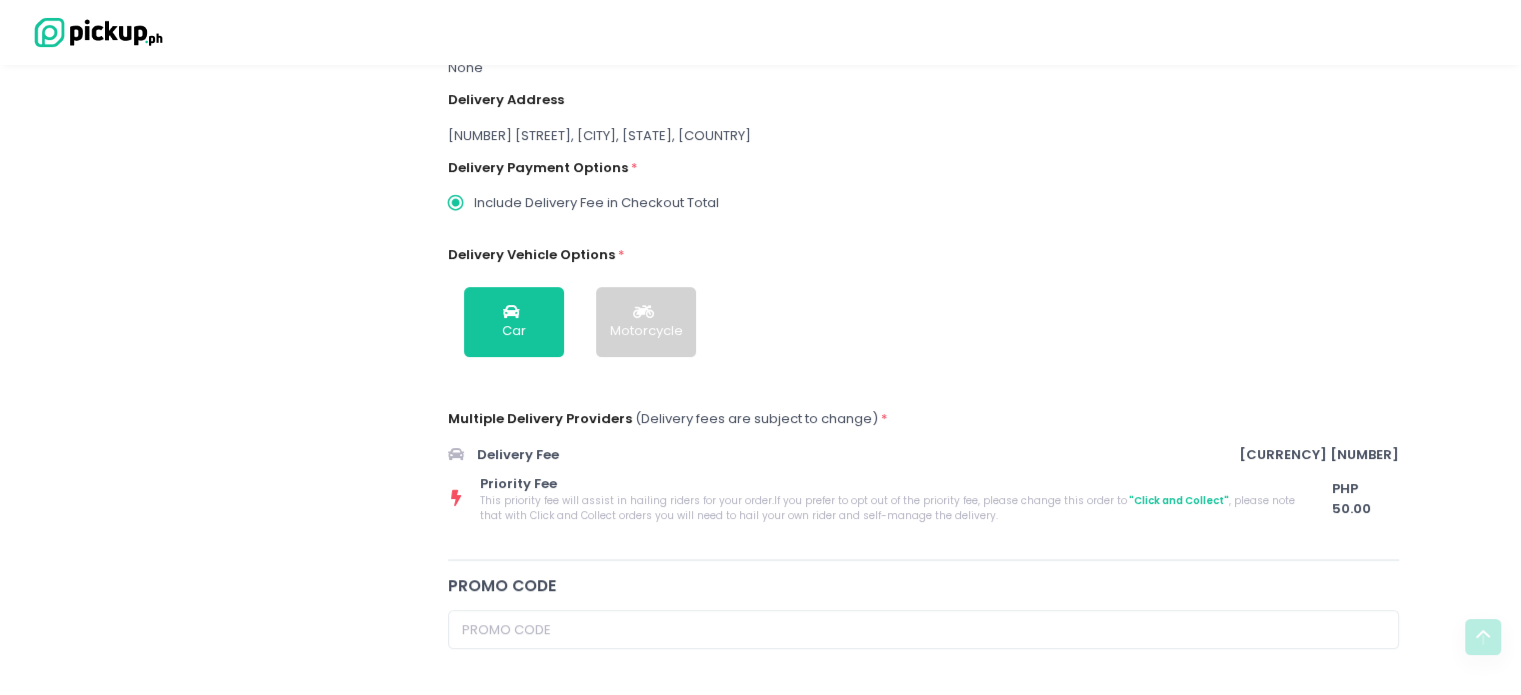 click on "Motorcycle" at bounding box center (646, 322) 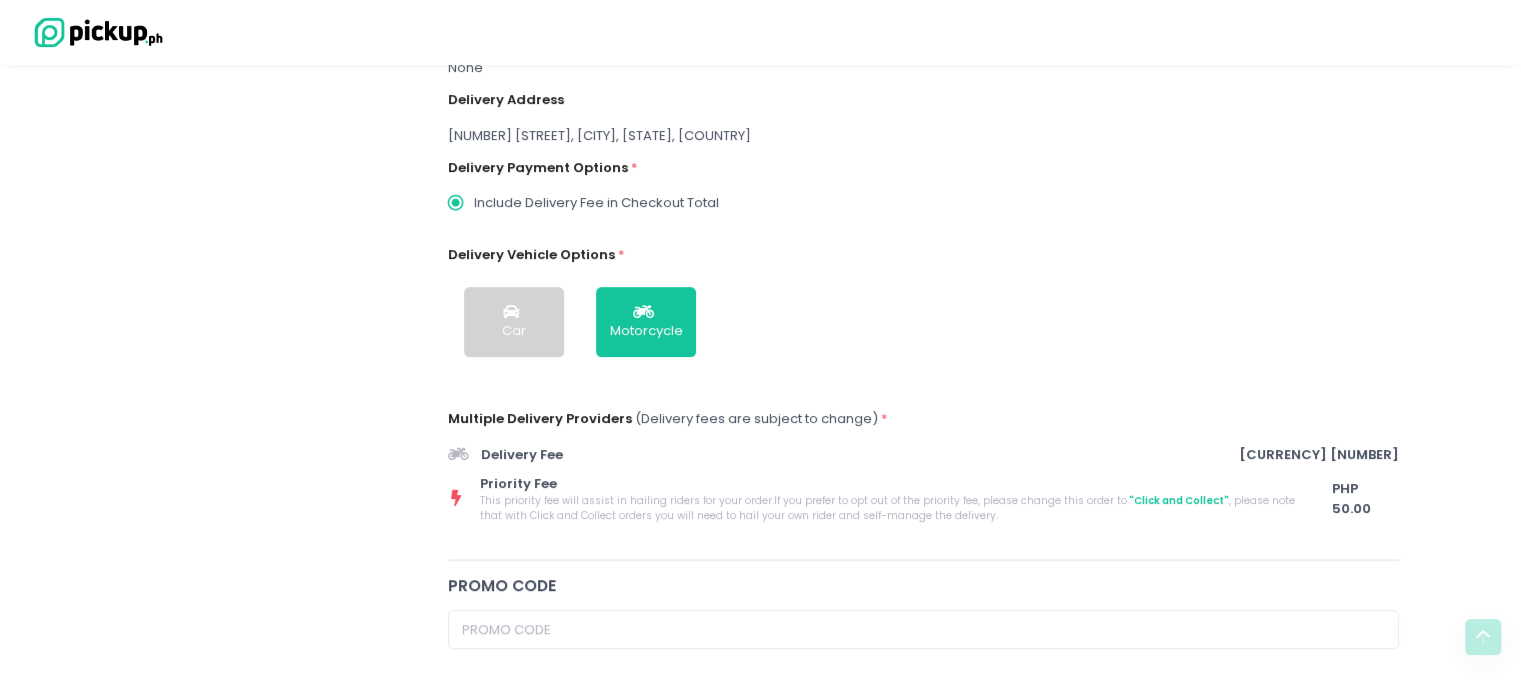 click on ""Click and Collect"" at bounding box center [1178, 500] 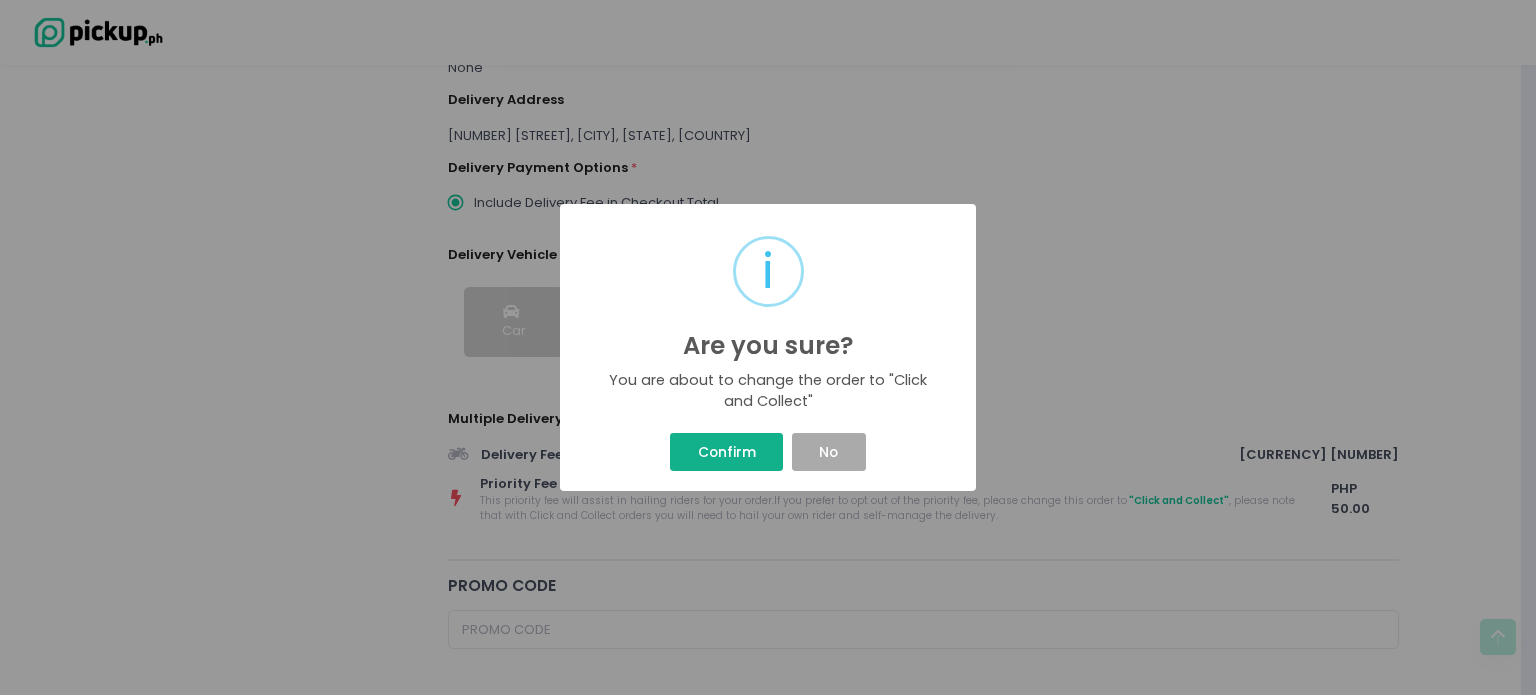 click on "Confirm" at bounding box center [726, 452] 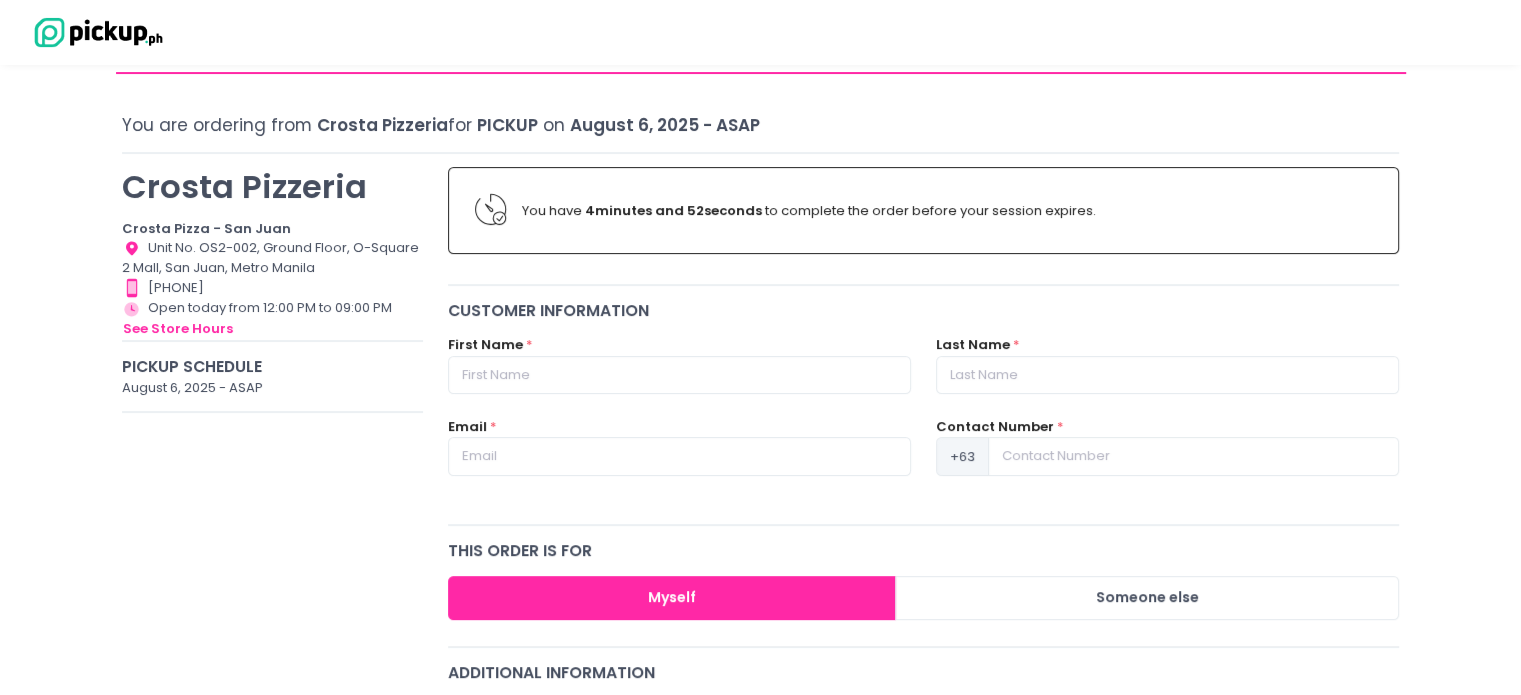 scroll, scrollTop: 38, scrollLeft: 0, axis: vertical 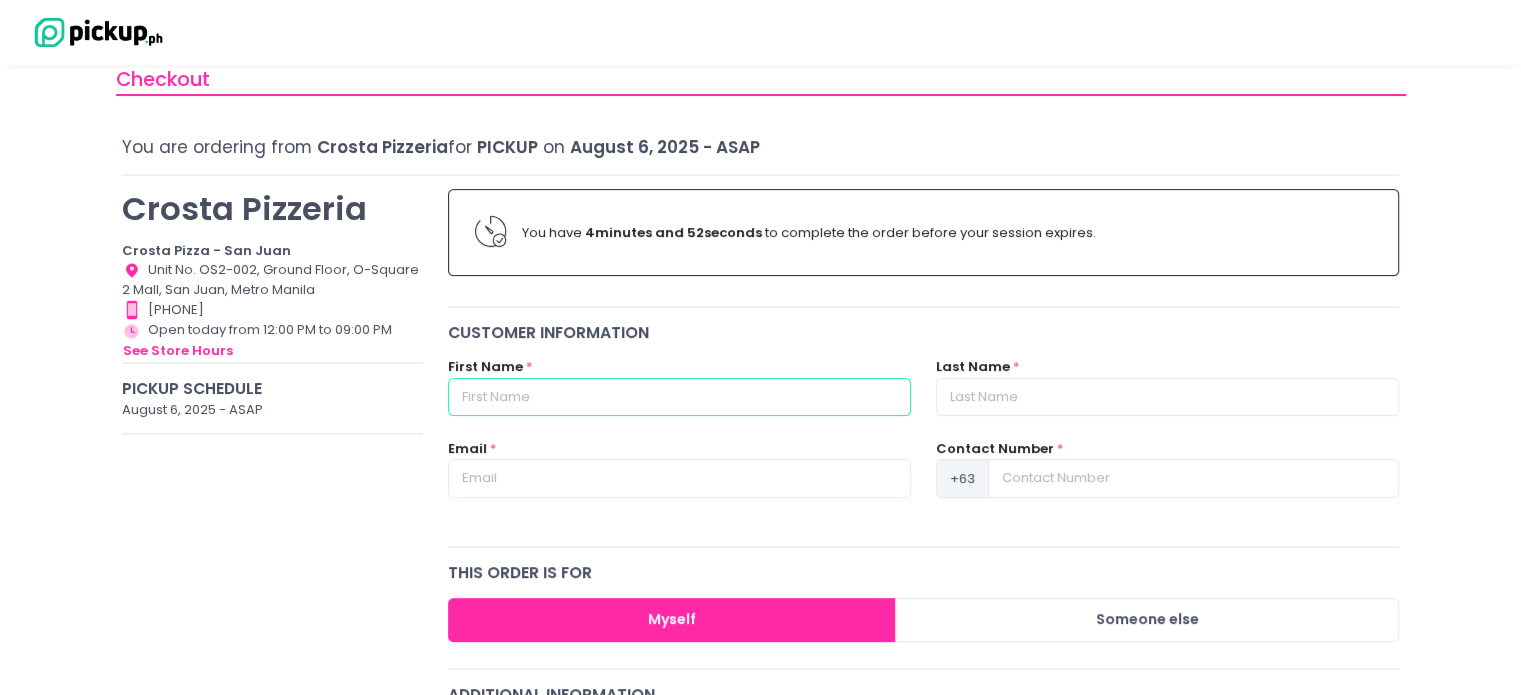click at bounding box center (679, 397) 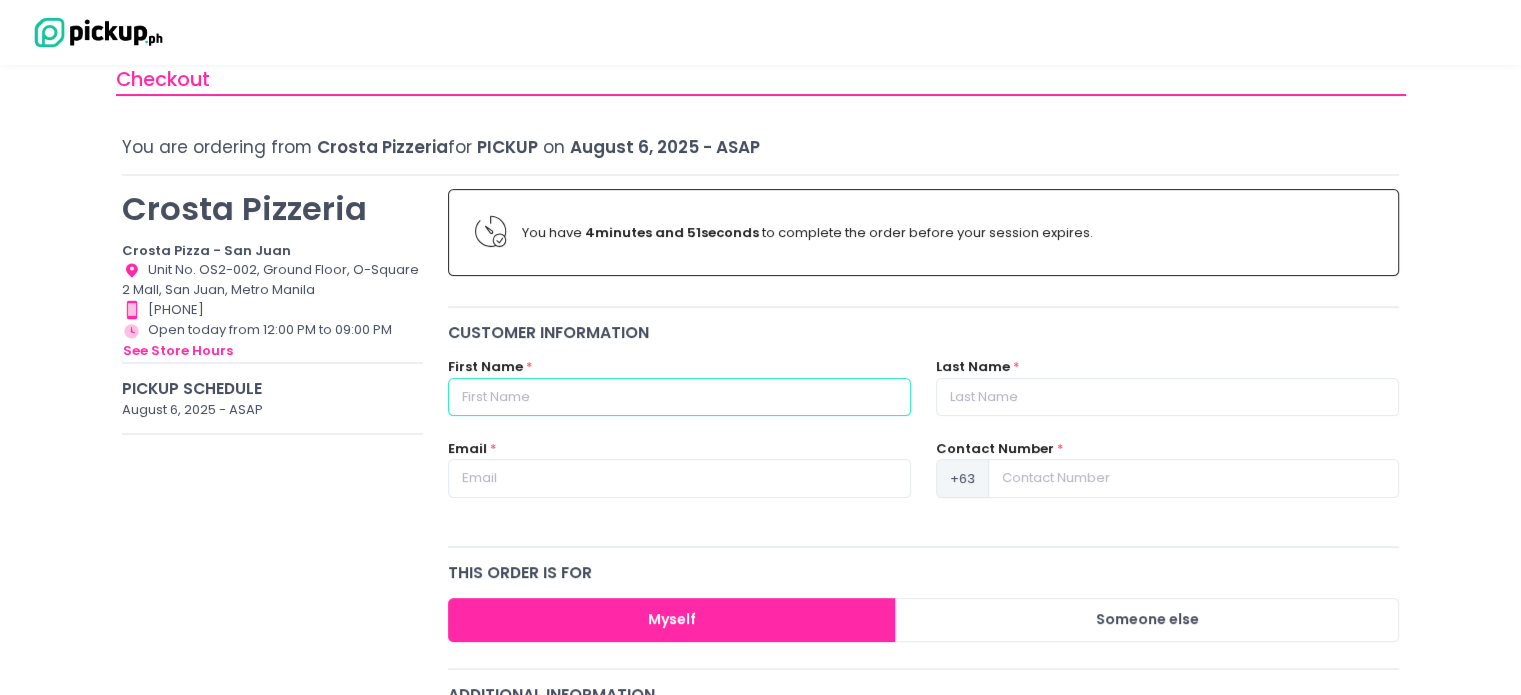 type on "[FIRST] [LAST]" 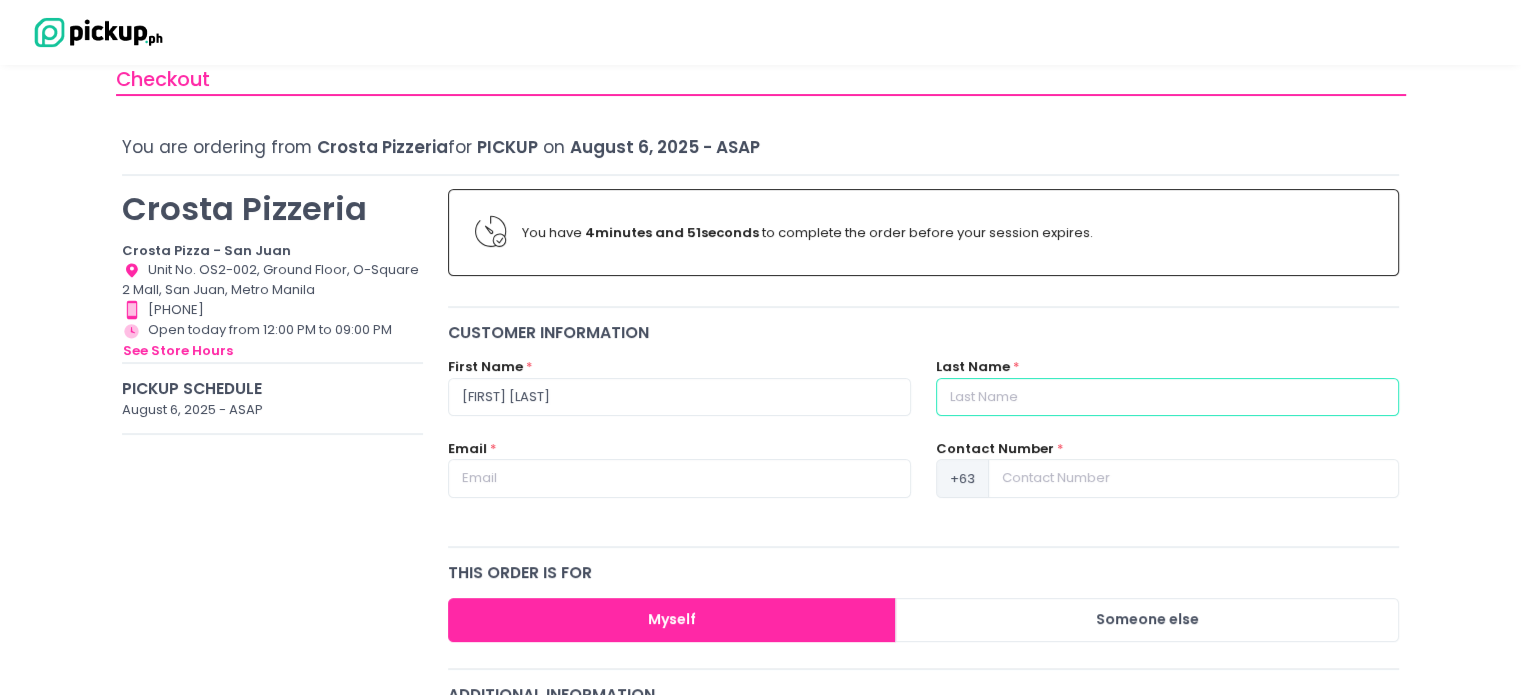 type on "[LAST]" 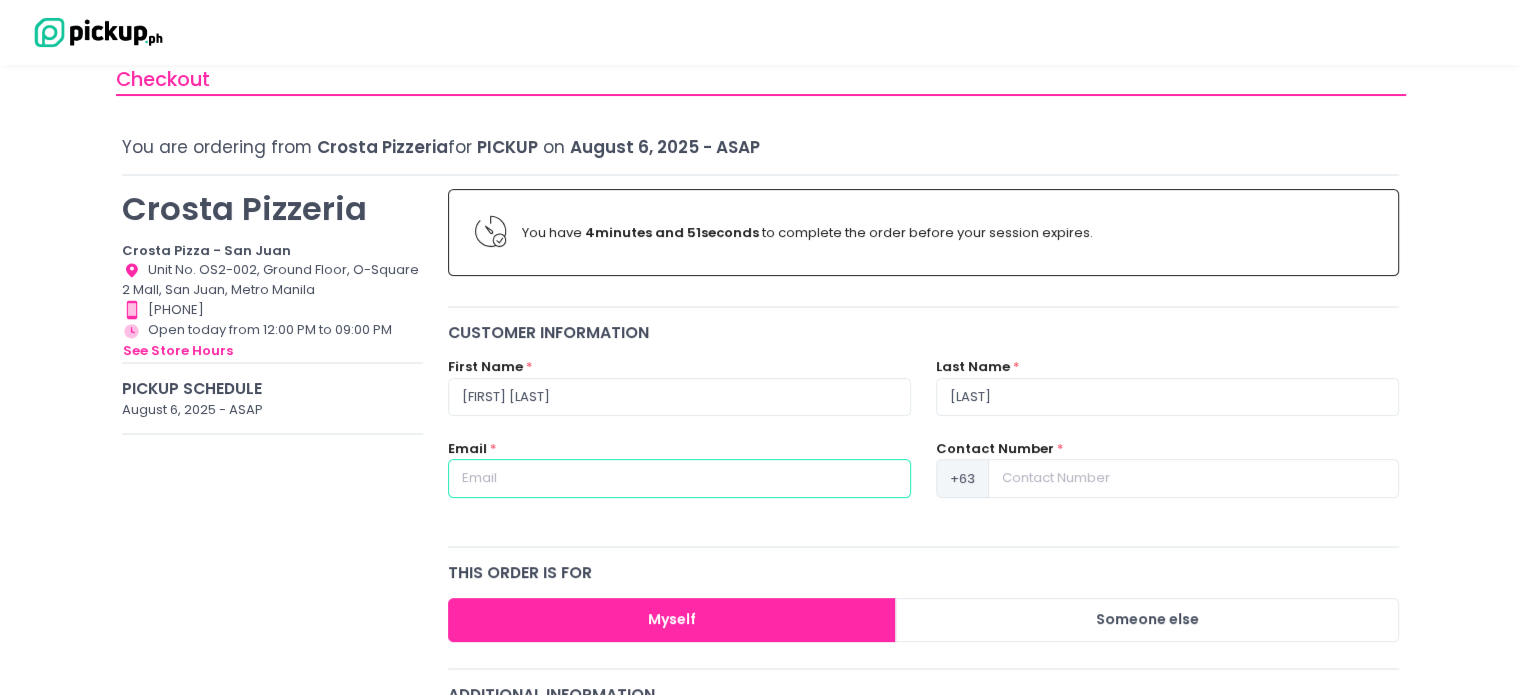 type on "[EMAIL]" 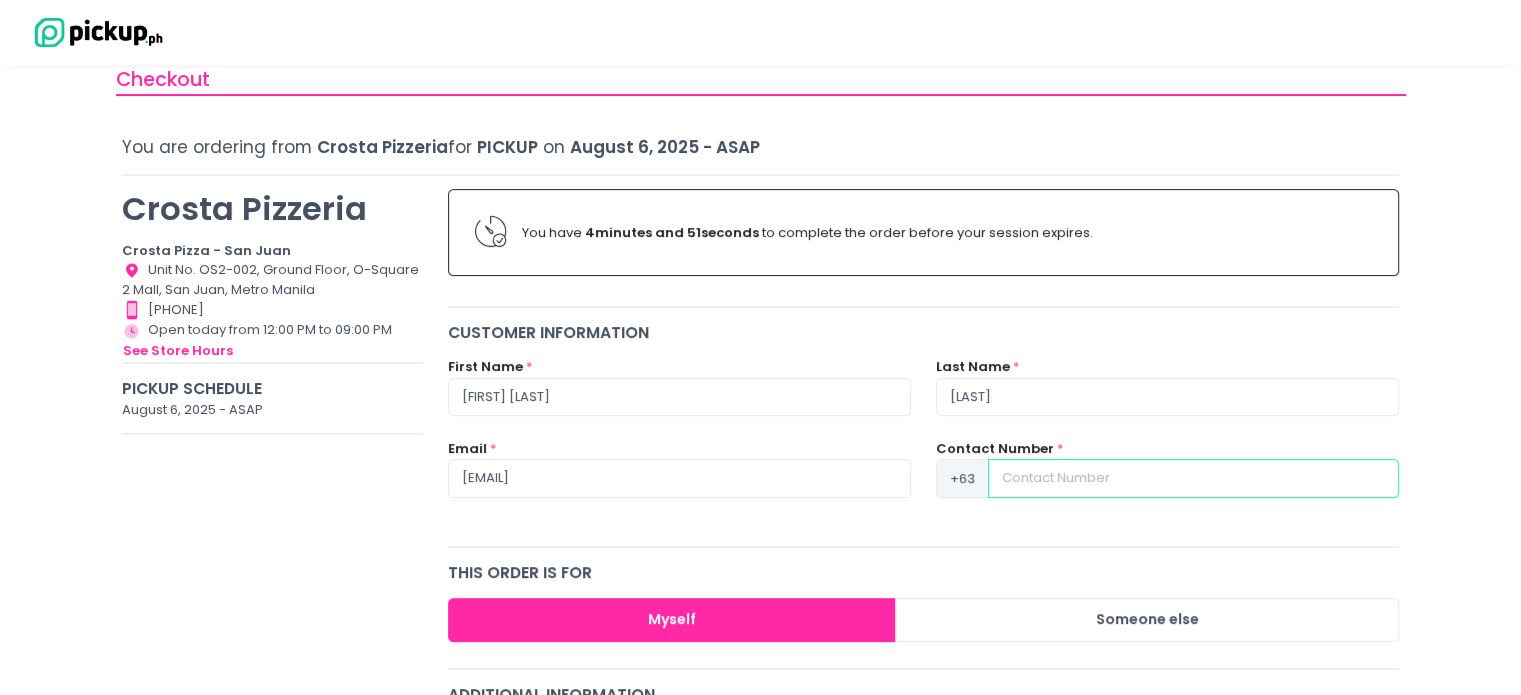 type on "[PHONE]" 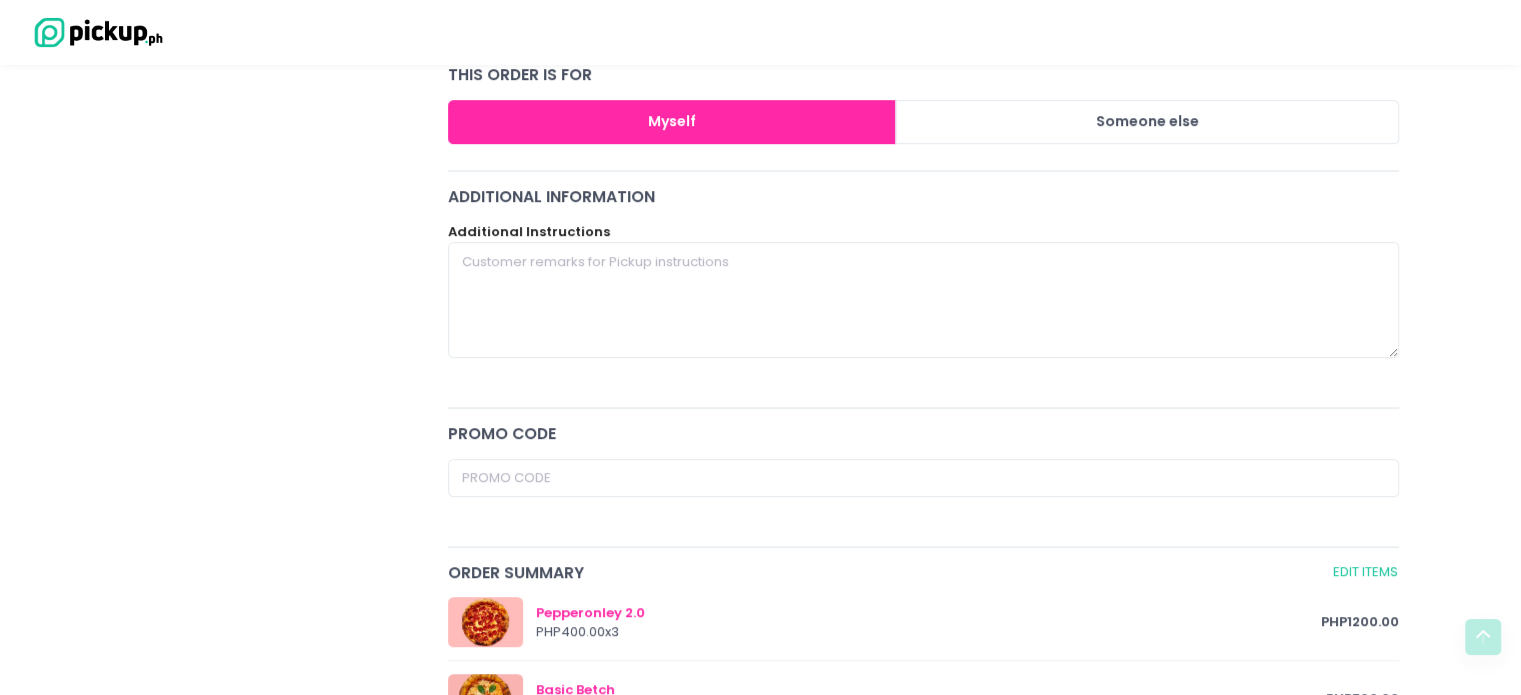 scroll, scrollTop: 538, scrollLeft: 0, axis: vertical 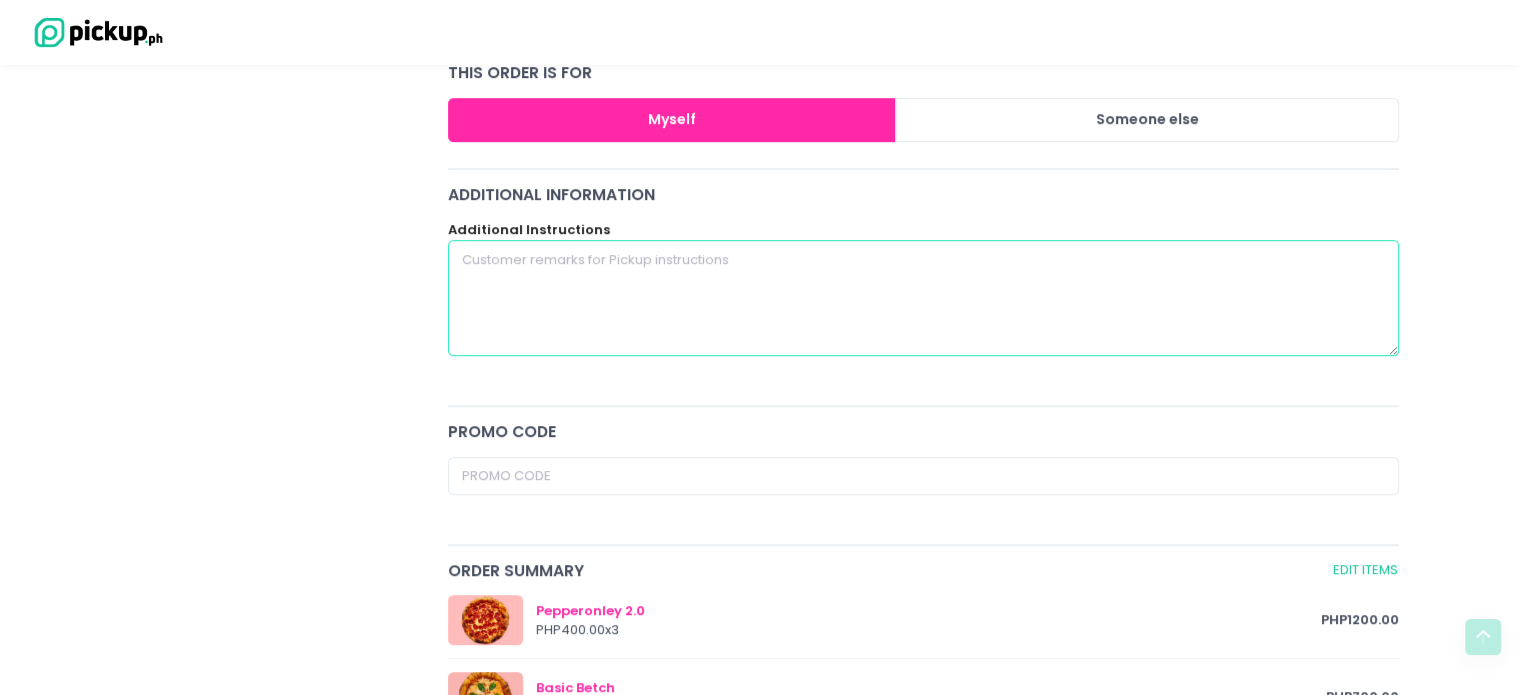 click at bounding box center (924, 298) 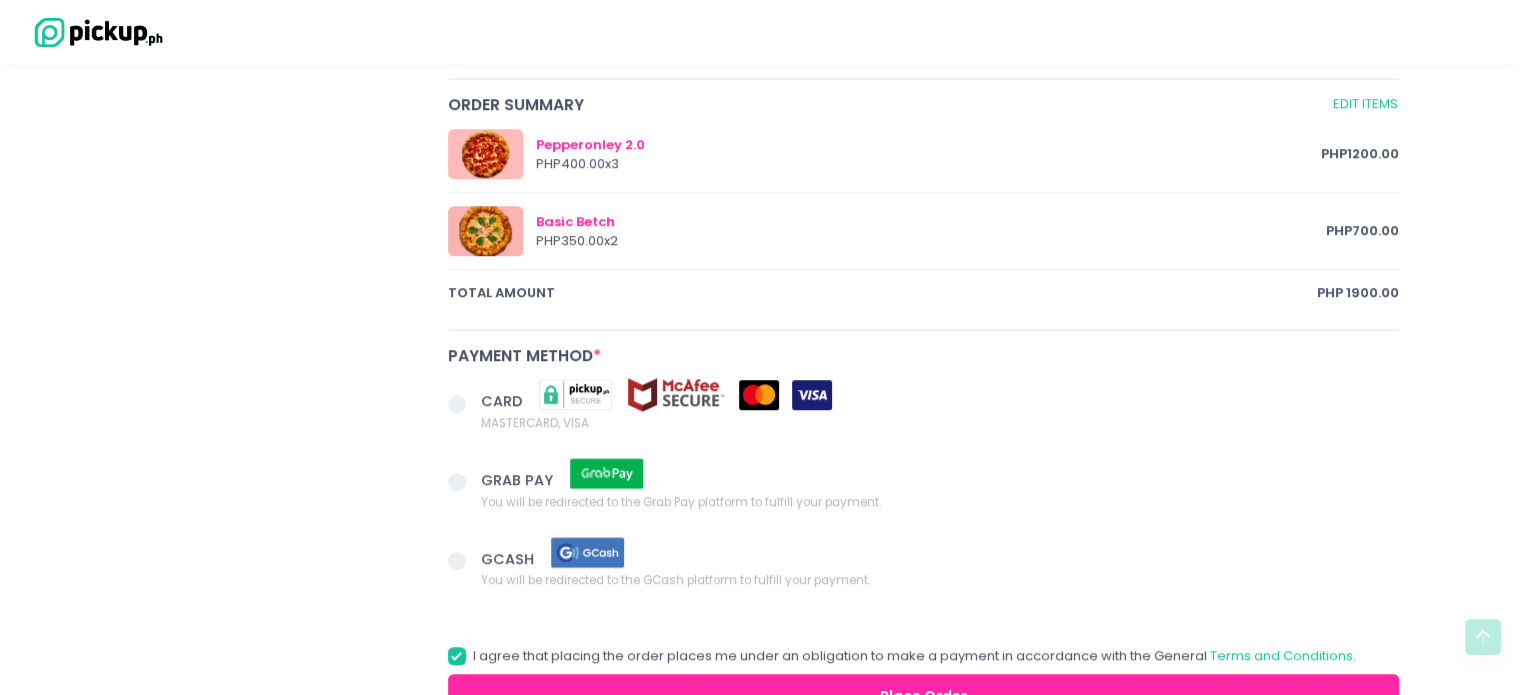scroll, scrollTop: 1138, scrollLeft: 0, axis: vertical 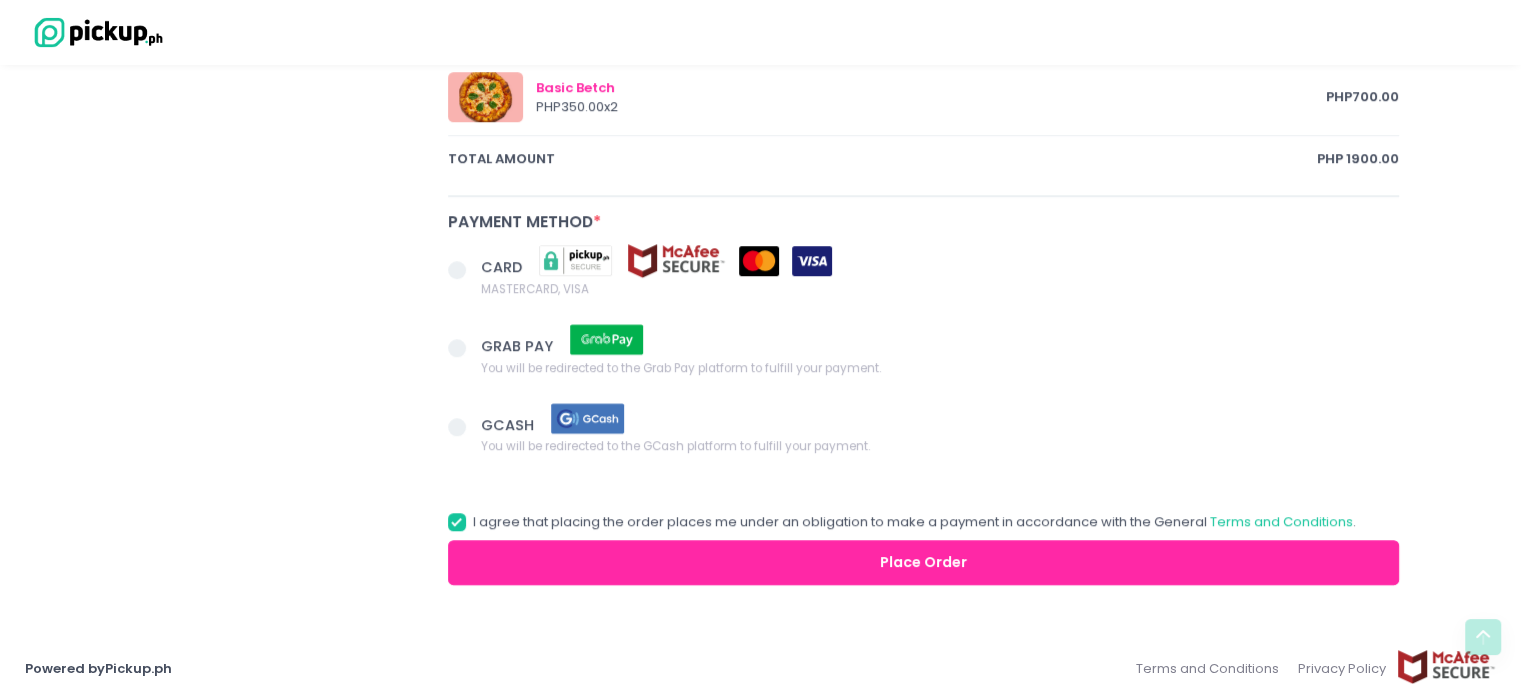 click at bounding box center [457, 427] 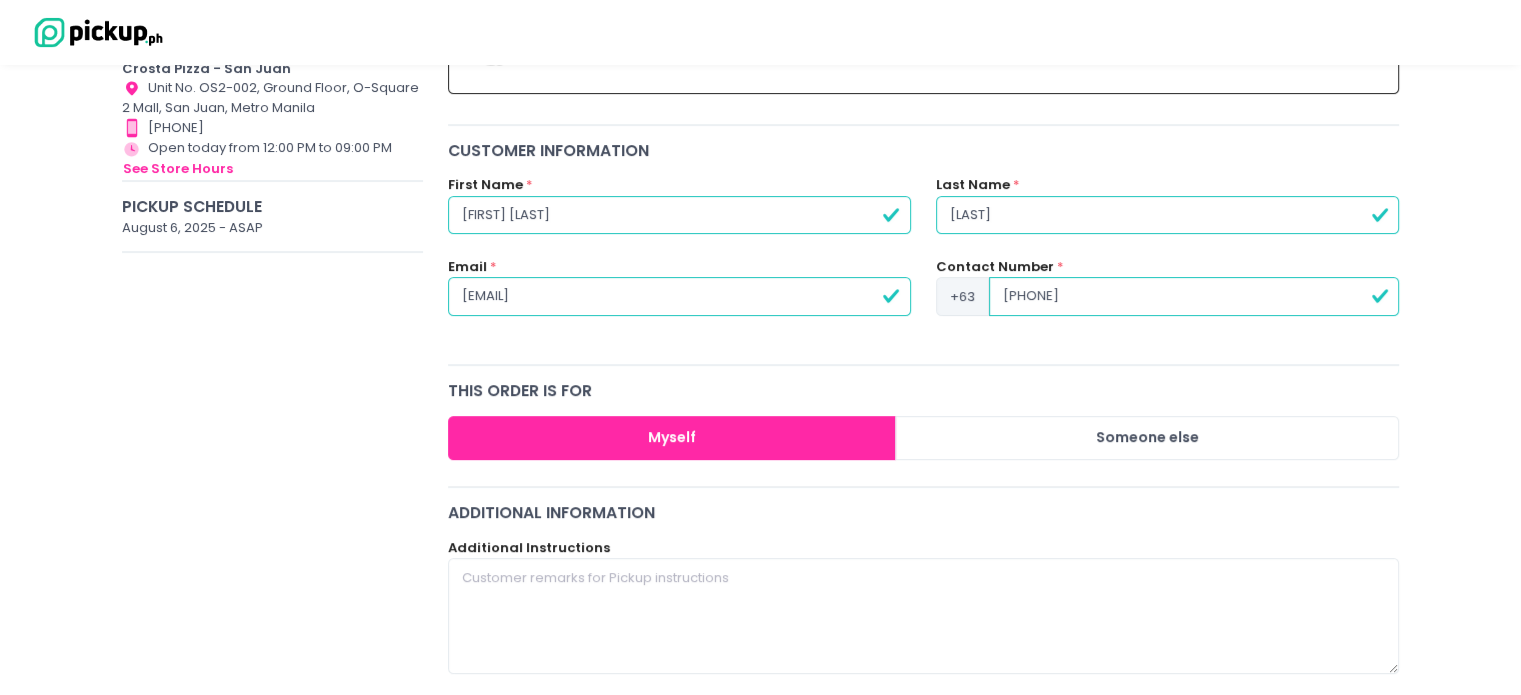 scroll, scrollTop: 300, scrollLeft: 0, axis: vertical 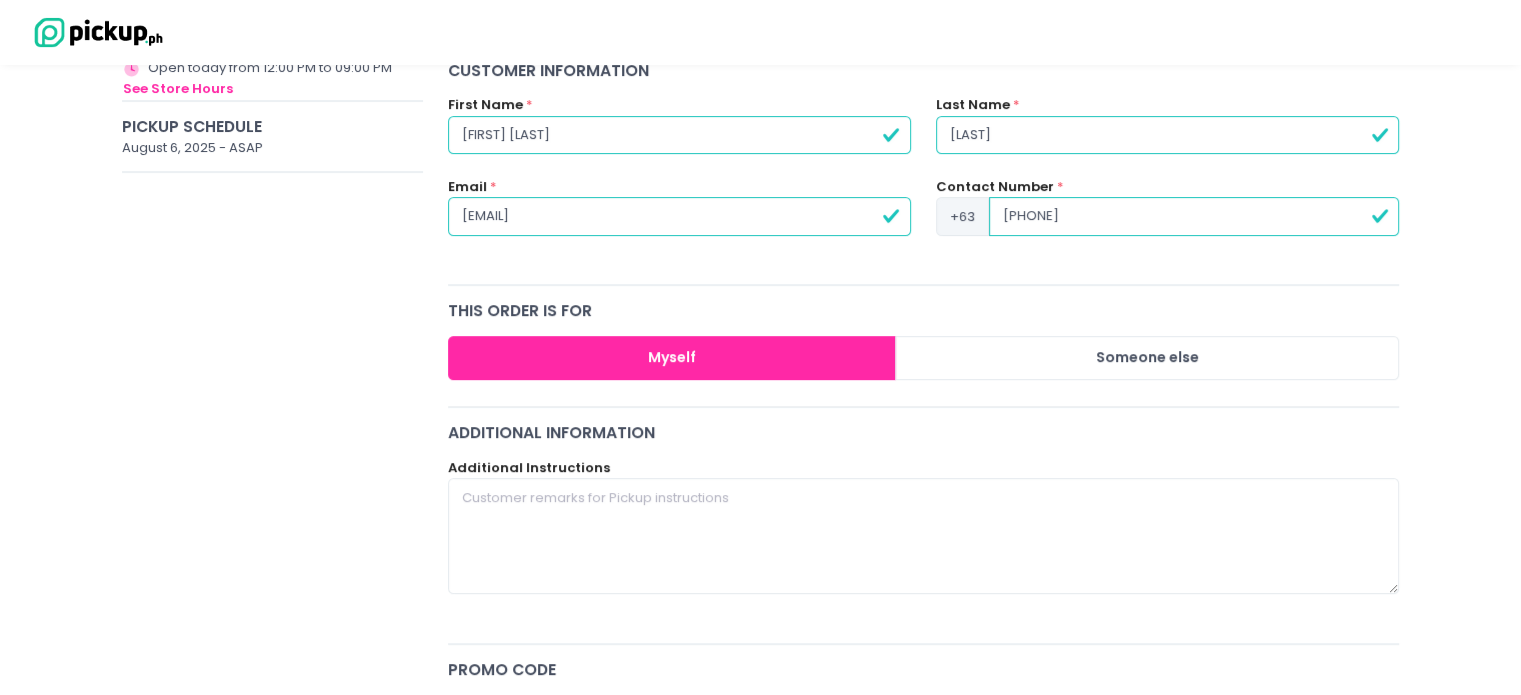 click on "Myself Someone else" at bounding box center [924, 358] 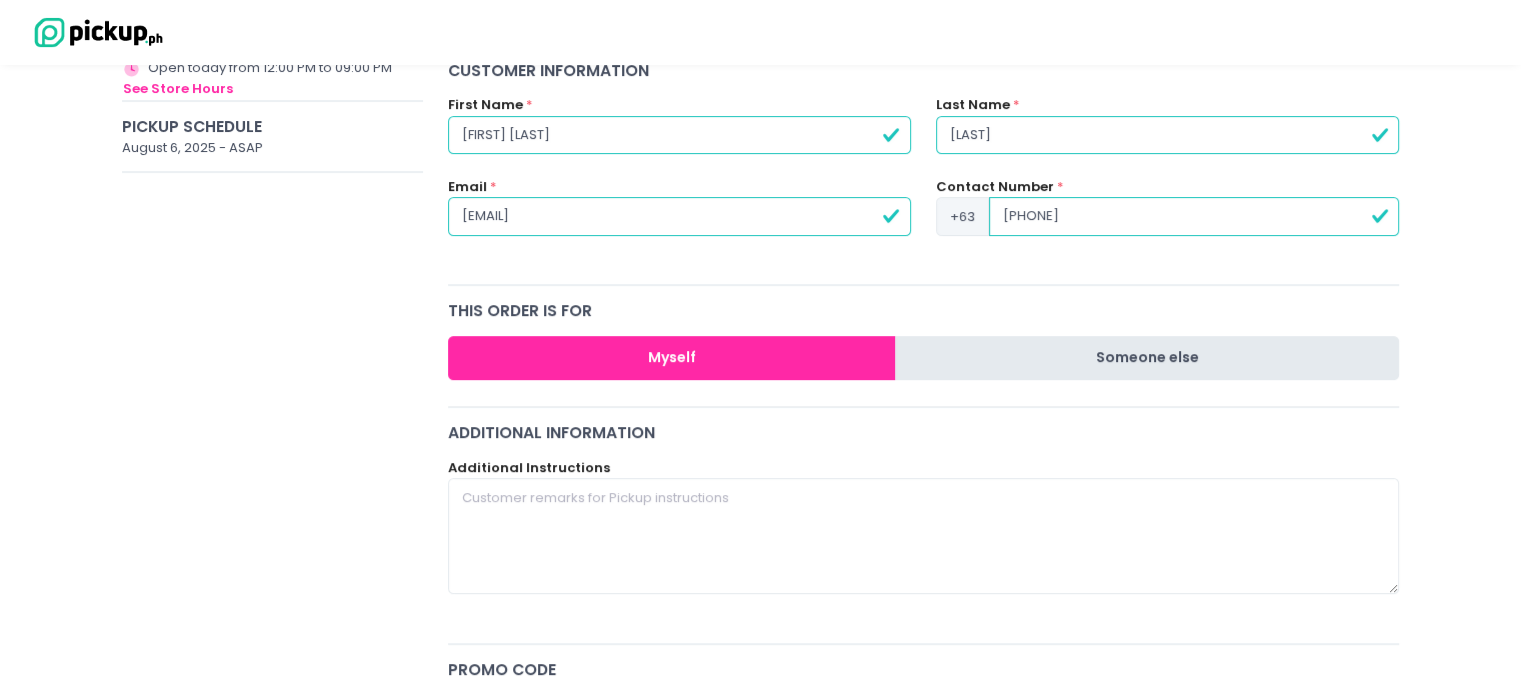 click on "Someone else" at bounding box center [1147, 358] 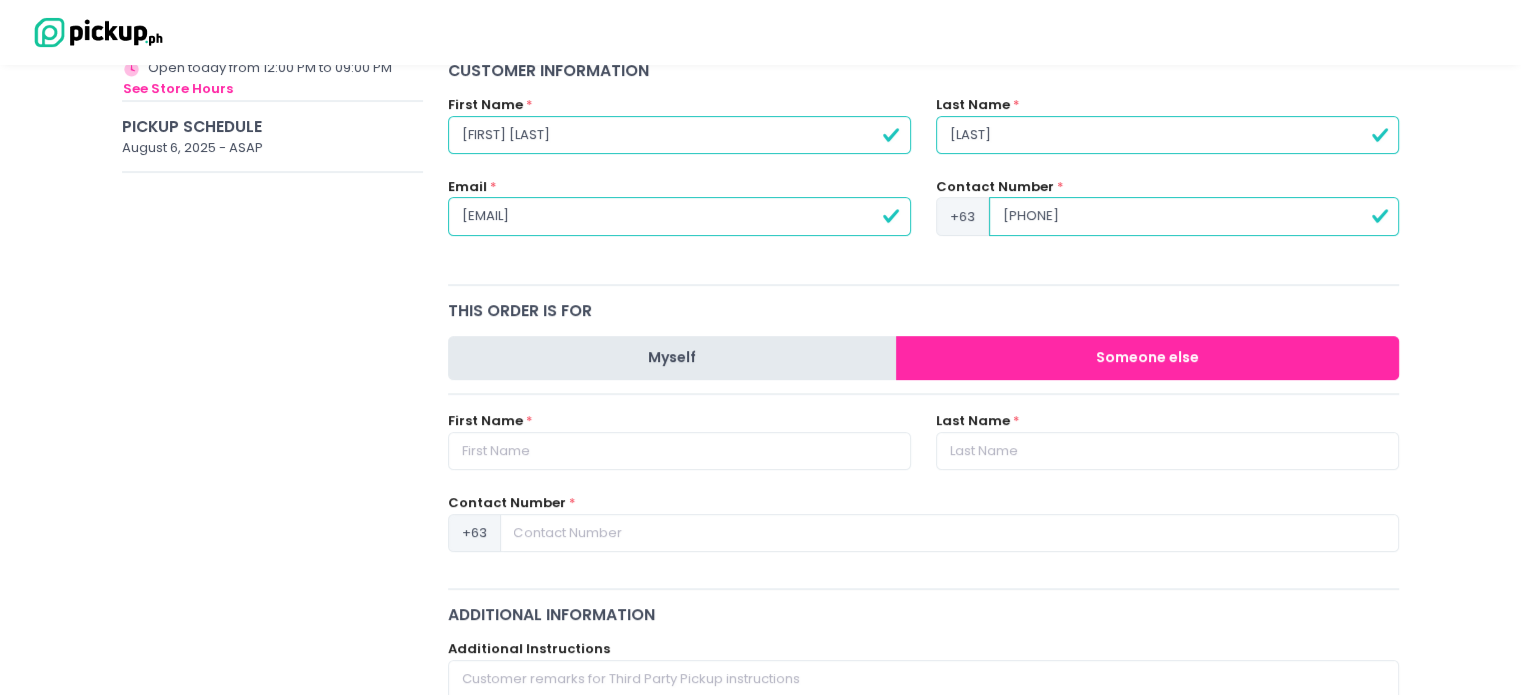 click on "Myself" at bounding box center (672, 358) 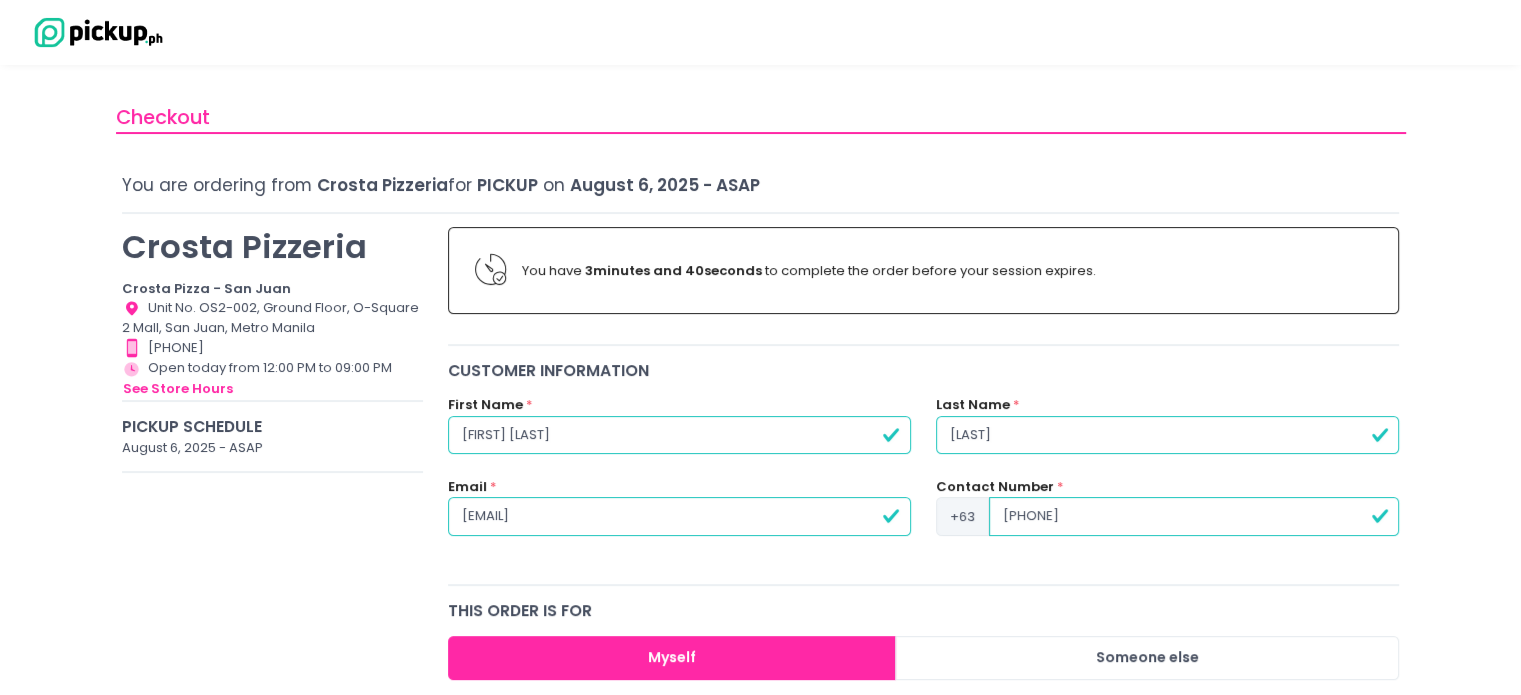 scroll, scrollTop: 0, scrollLeft: 0, axis: both 